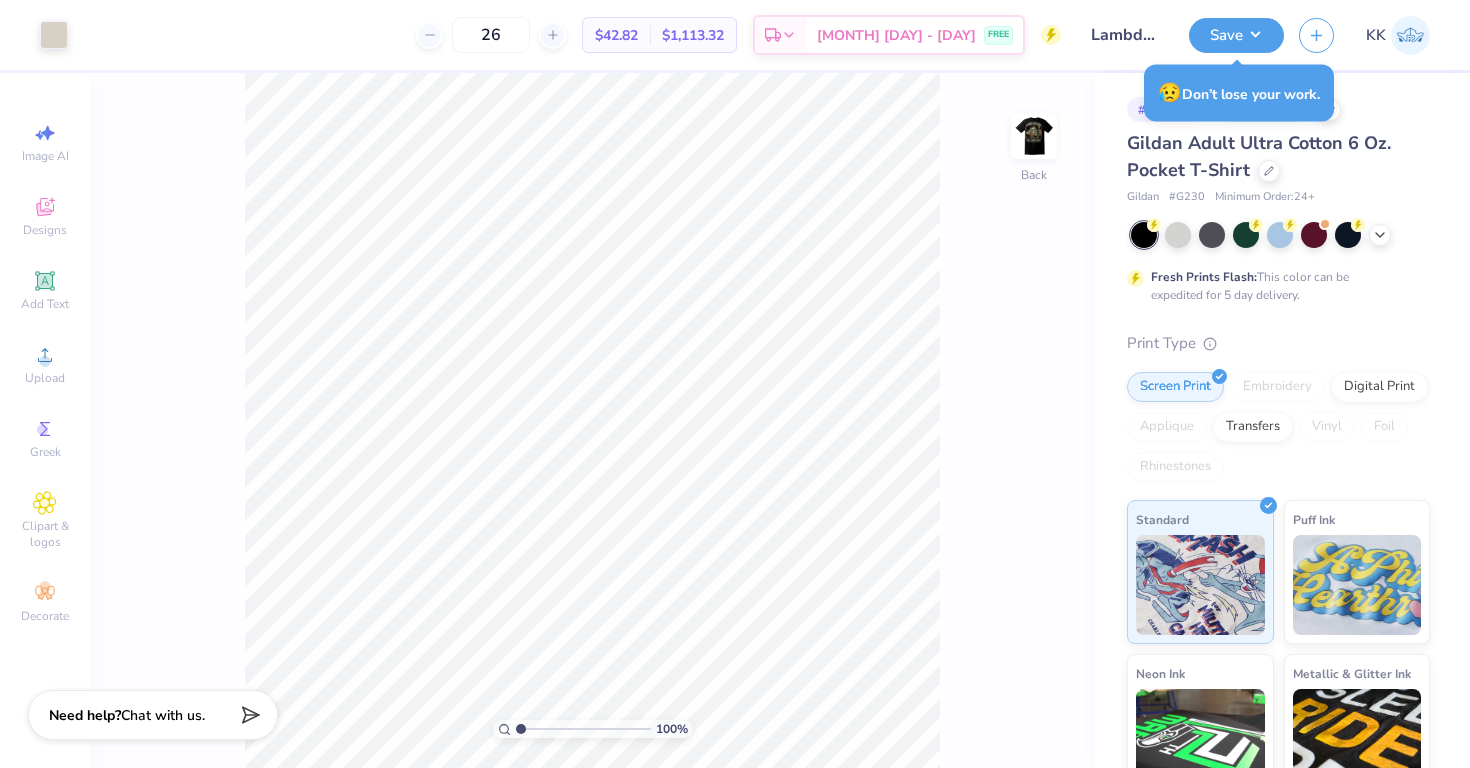 scroll, scrollTop: 0, scrollLeft: 0, axis: both 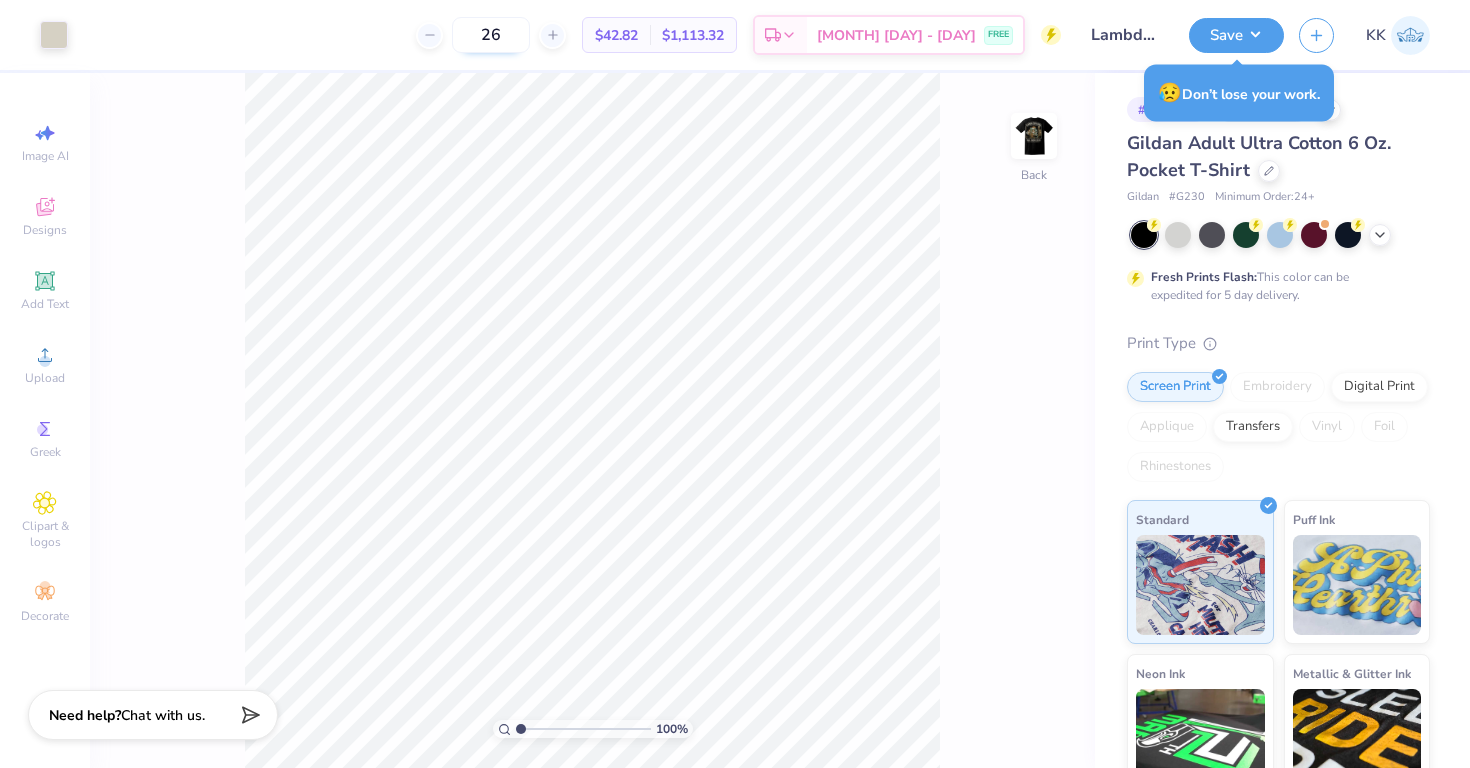 click on "26" at bounding box center (491, 35) 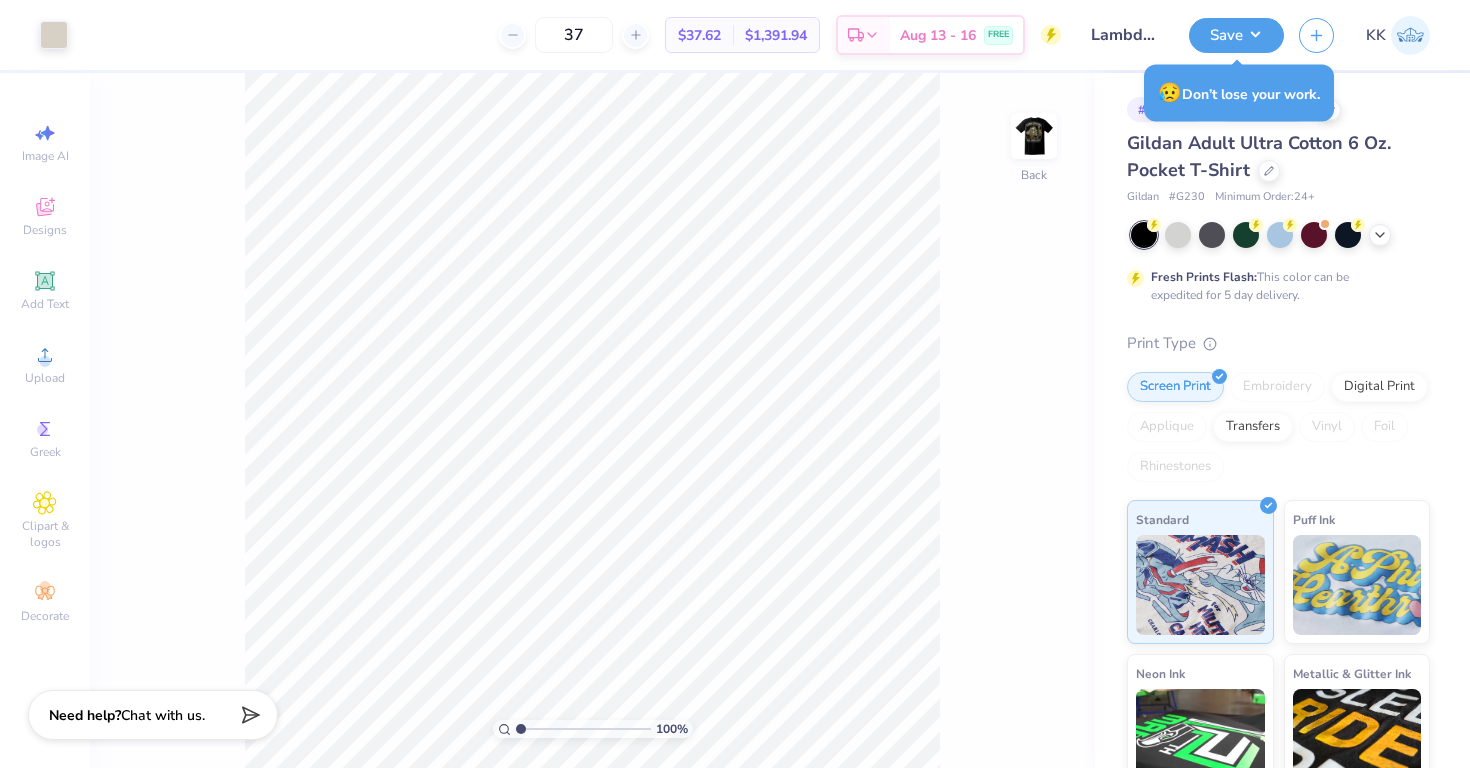 type on "37" 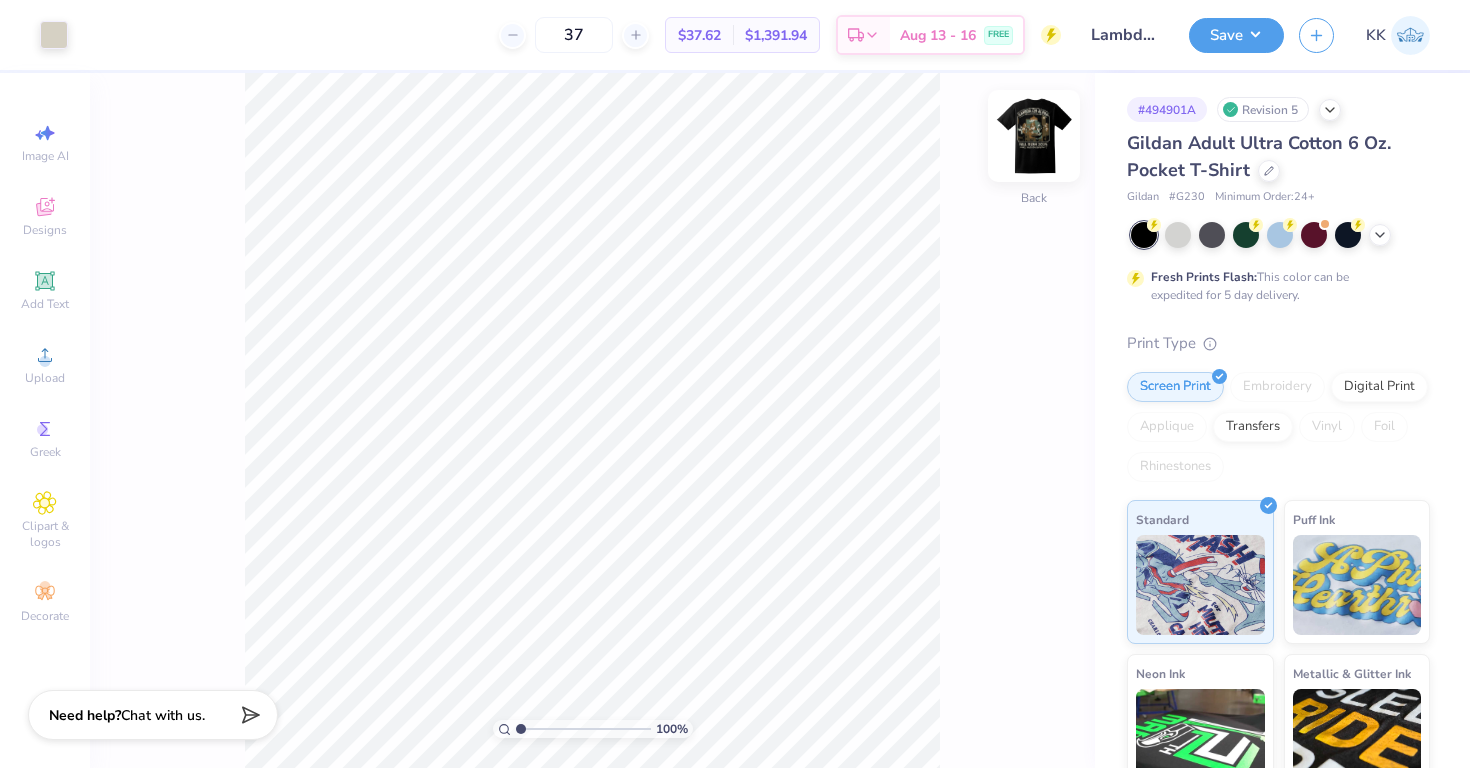 click at bounding box center [1034, 136] 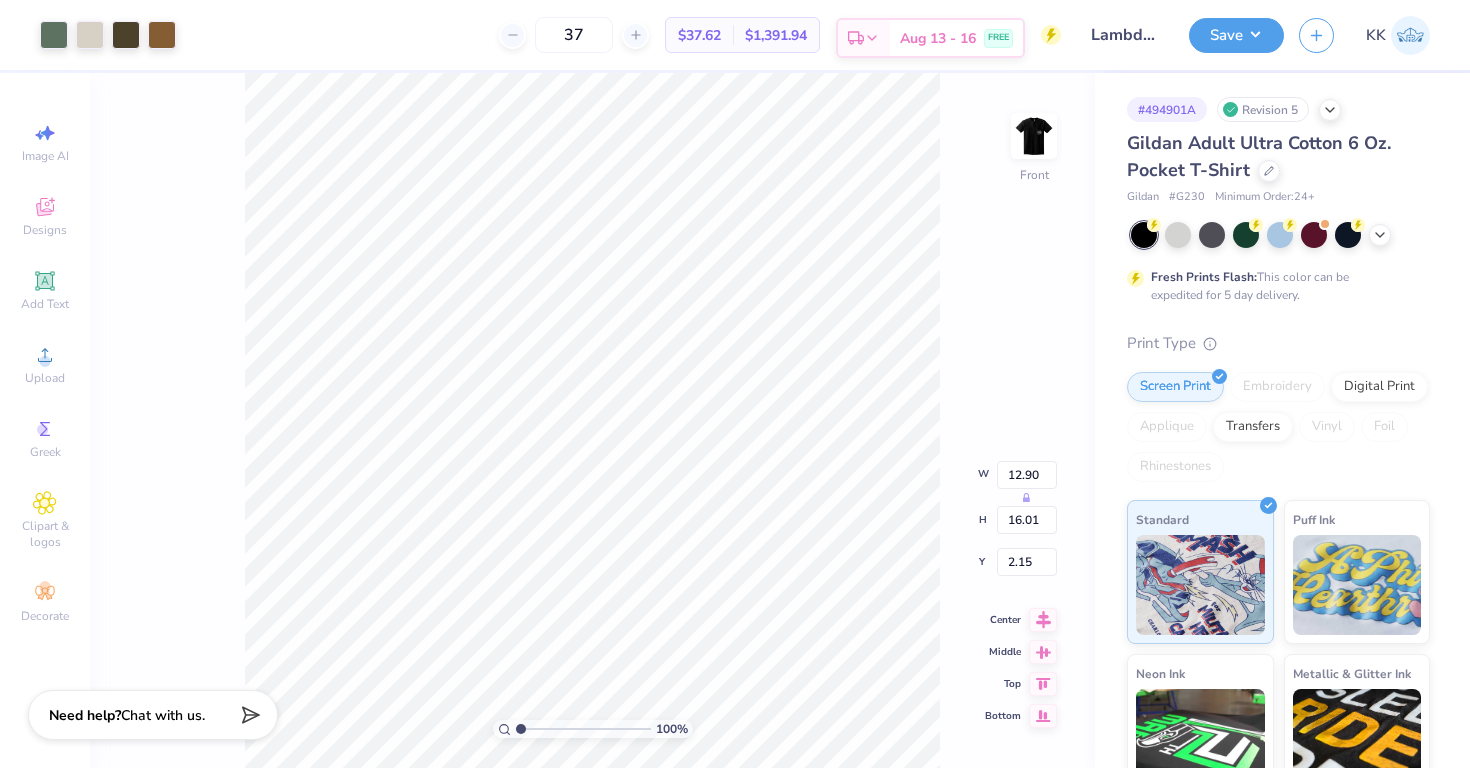 type on "2.18" 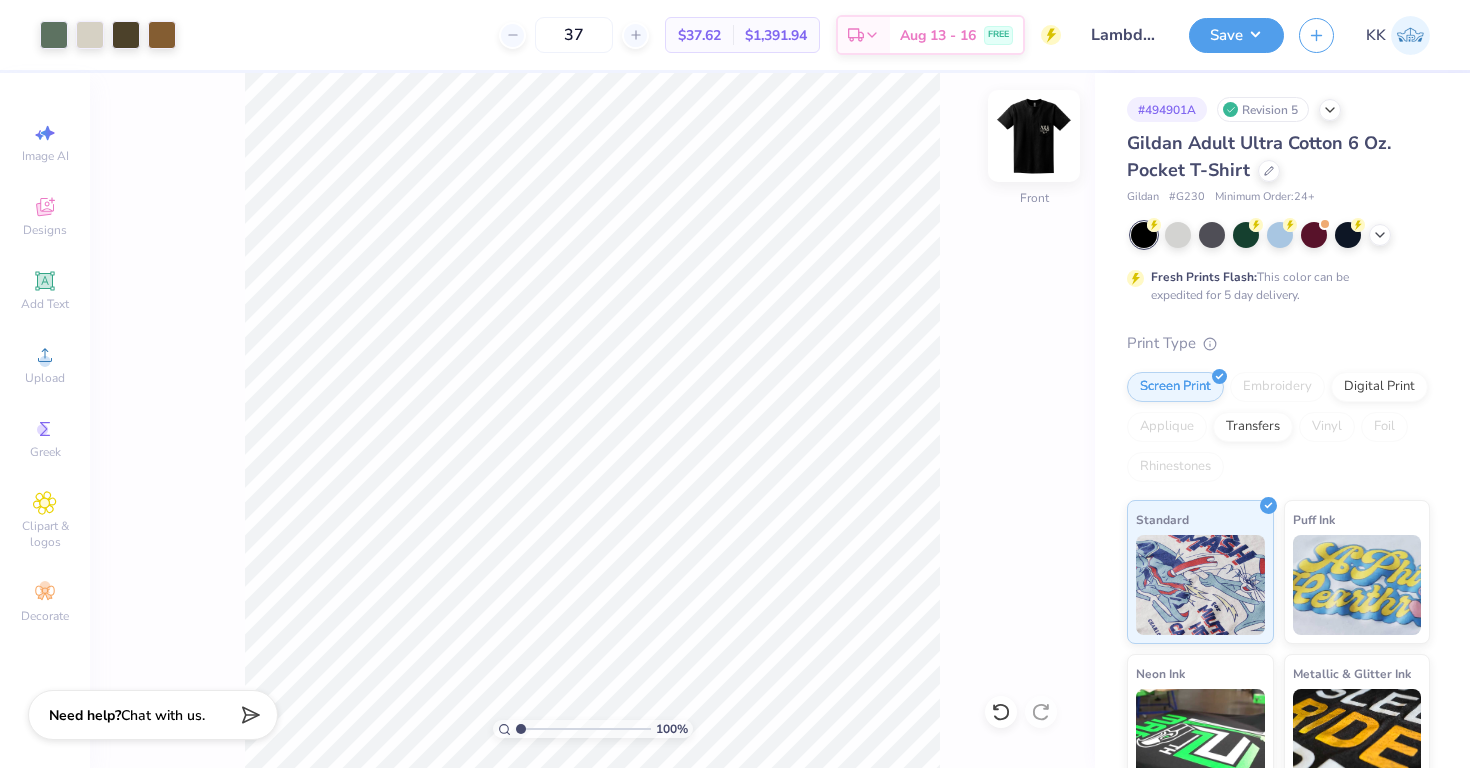 click at bounding box center [1034, 136] 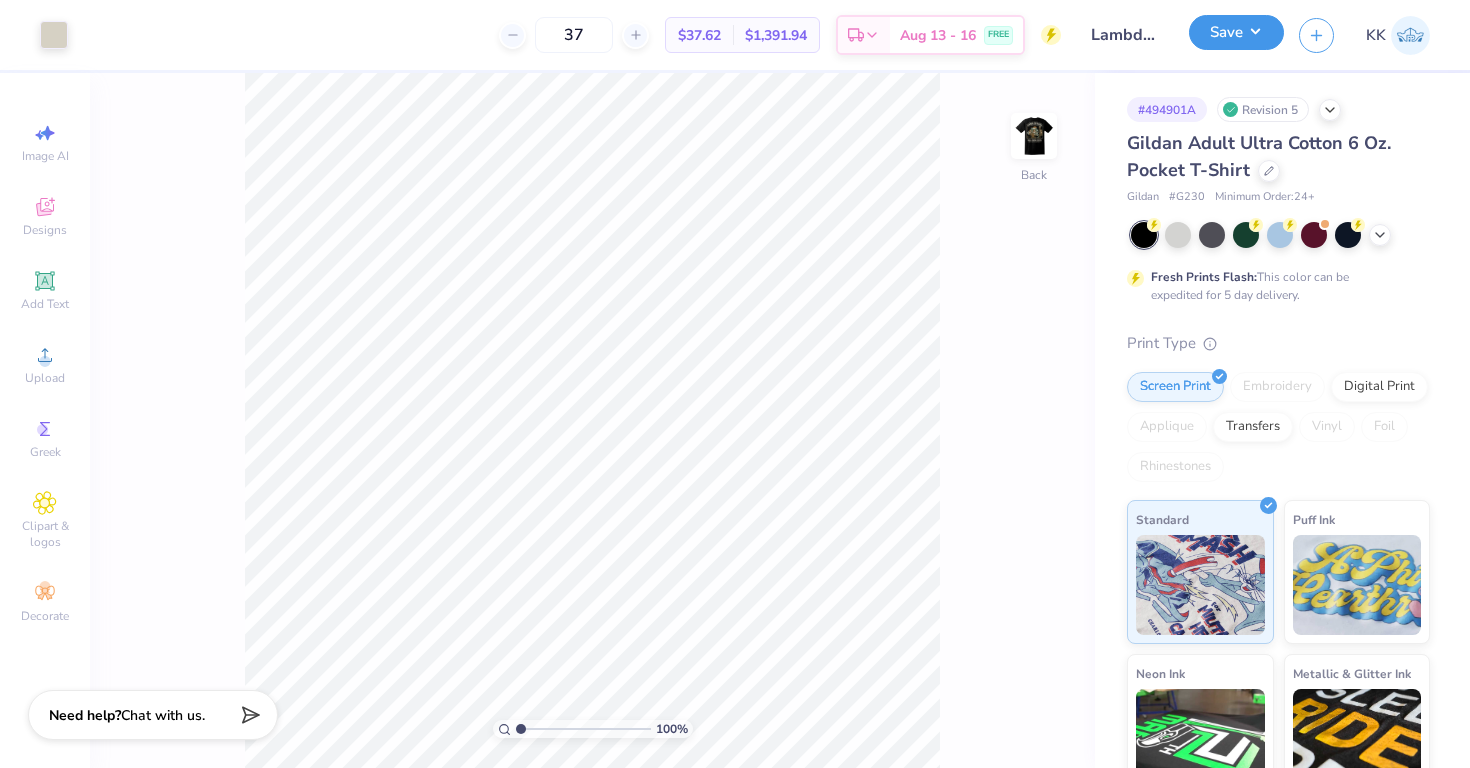 click on "Save" at bounding box center (1236, 32) 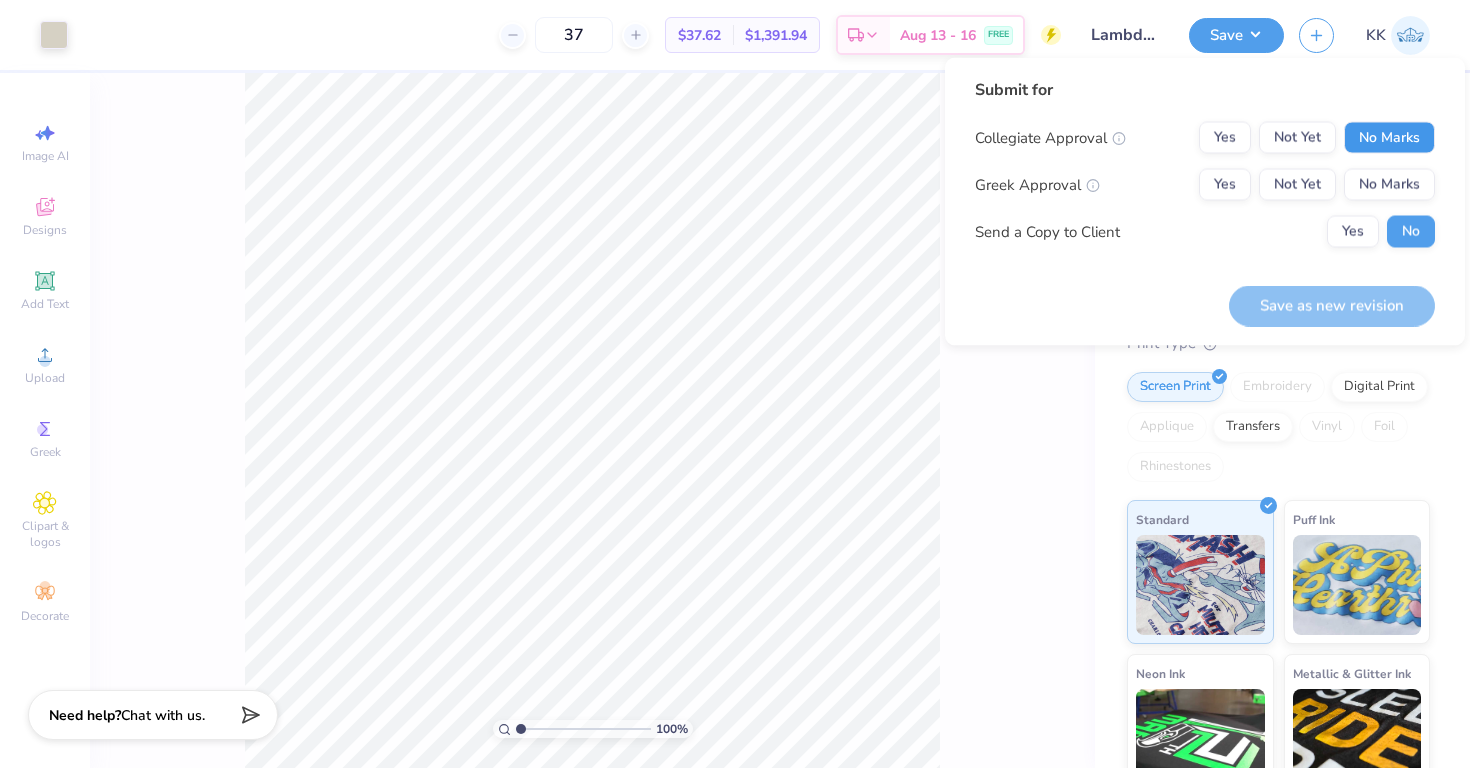 click on "No Marks" at bounding box center (1389, 138) 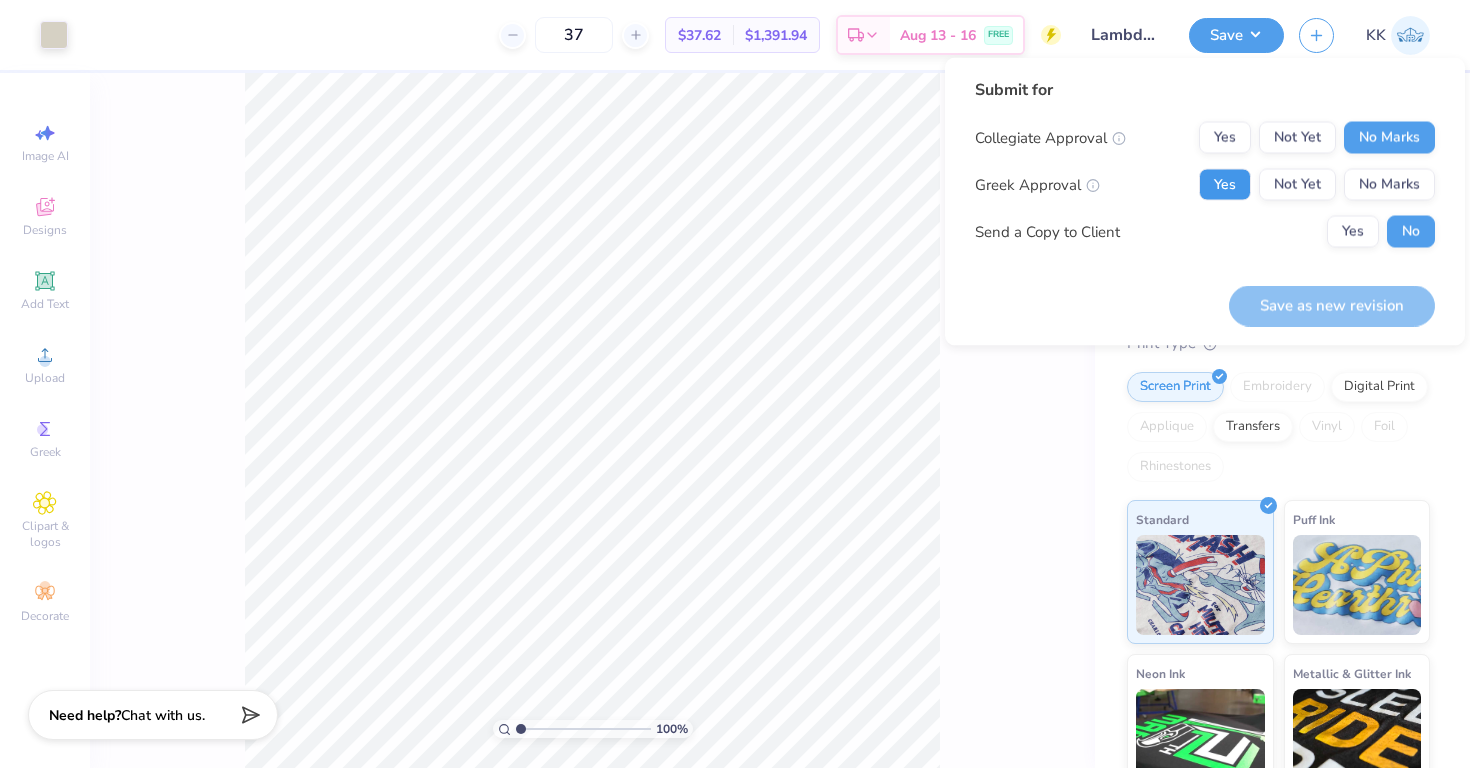 click on "Yes" at bounding box center [1225, 185] 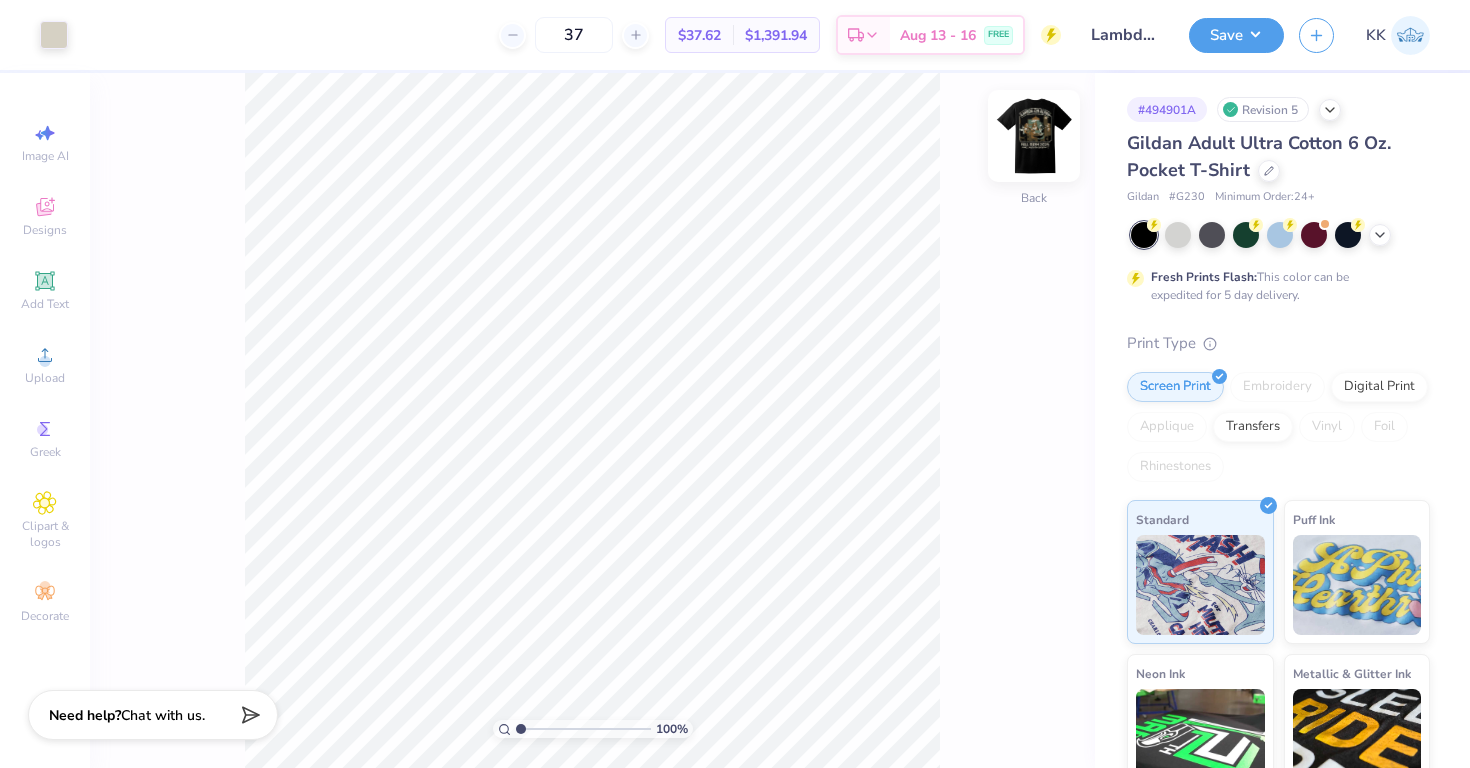 click at bounding box center [1034, 136] 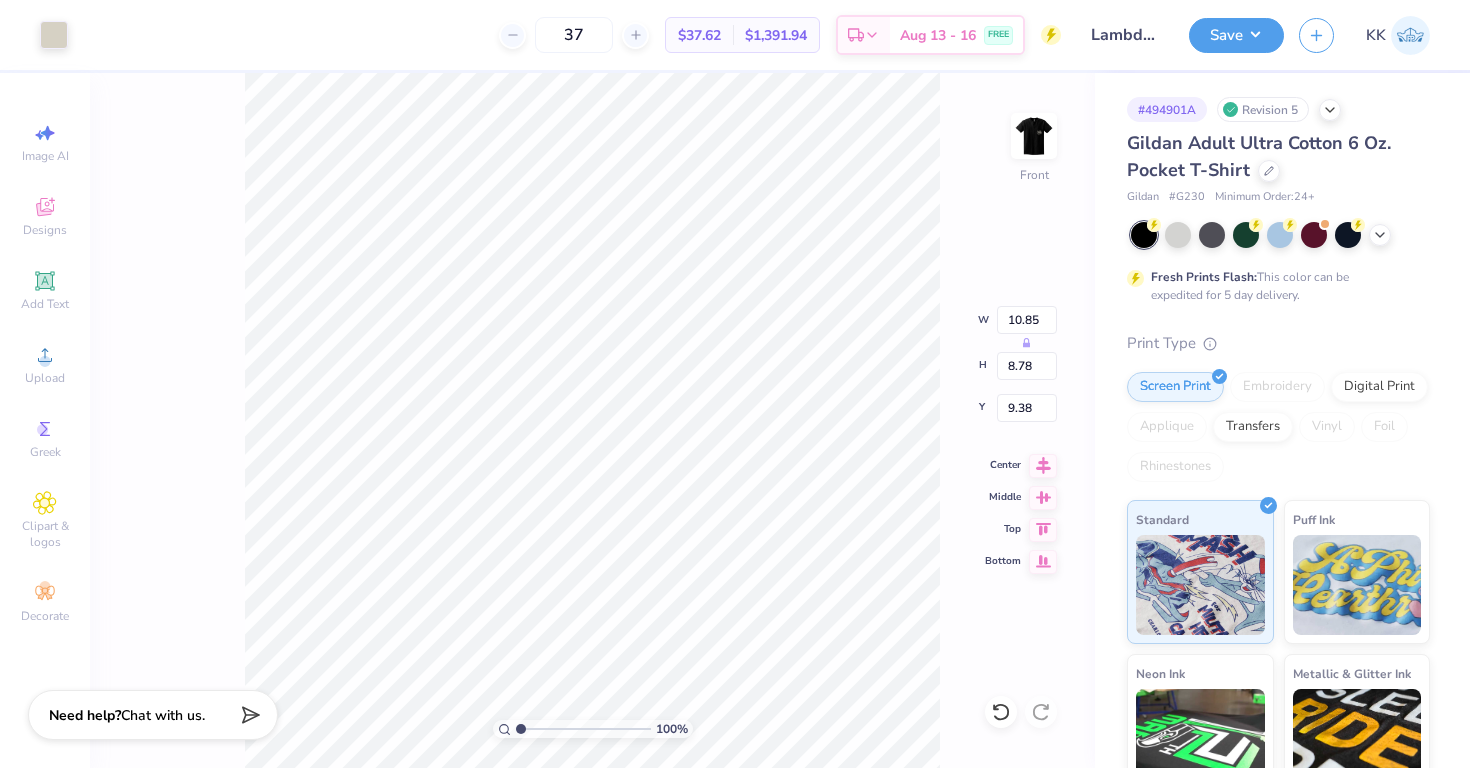 type on "10.85" 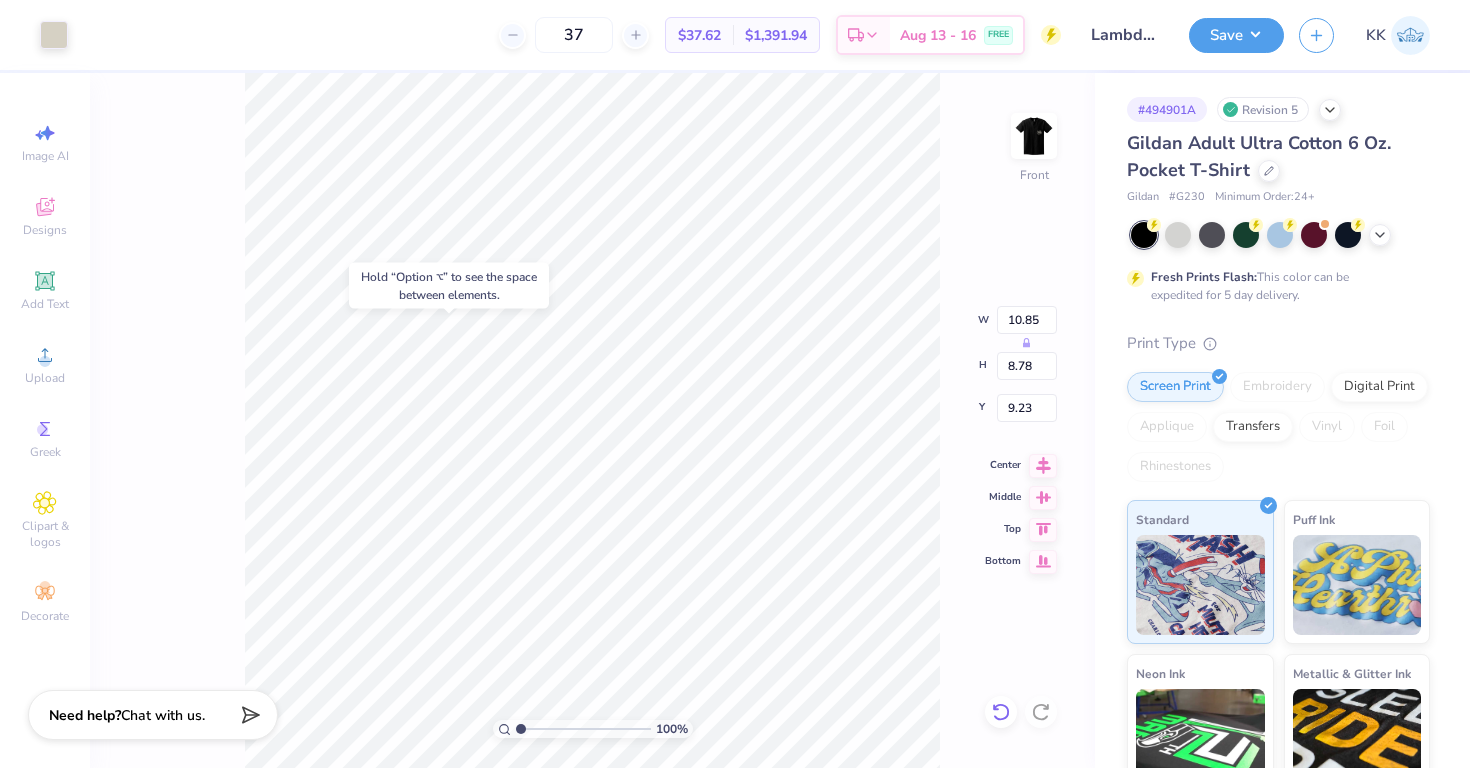 click 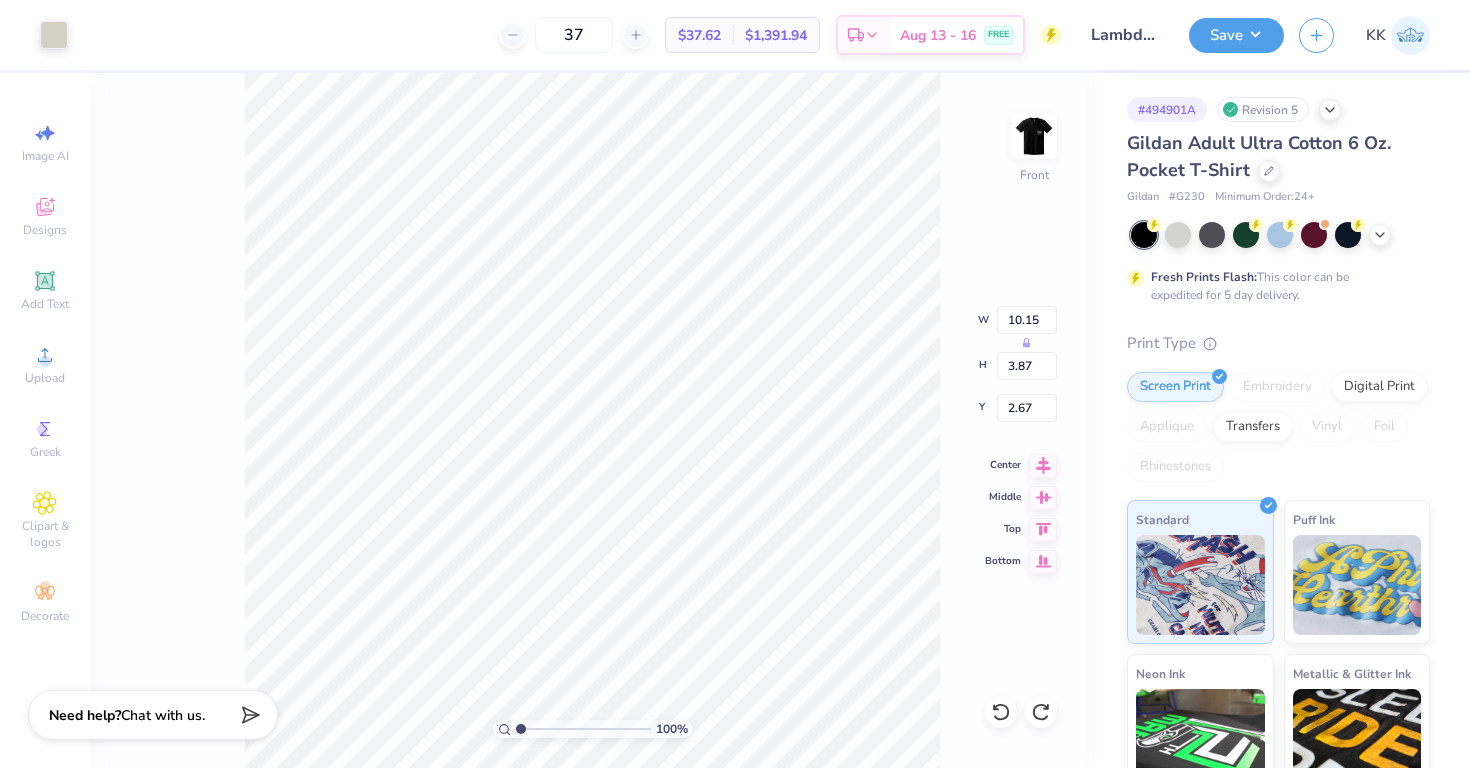 type on "10.85" 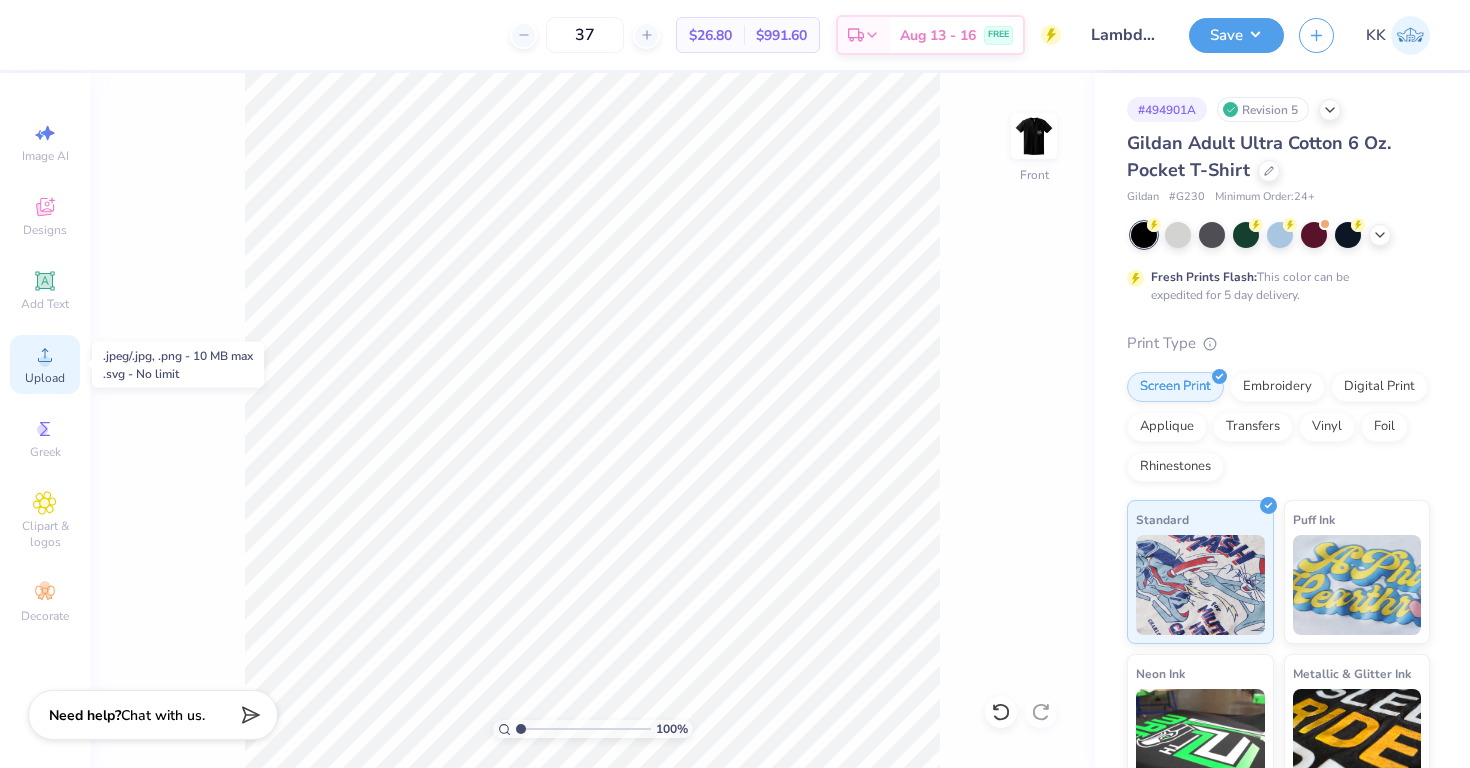 click 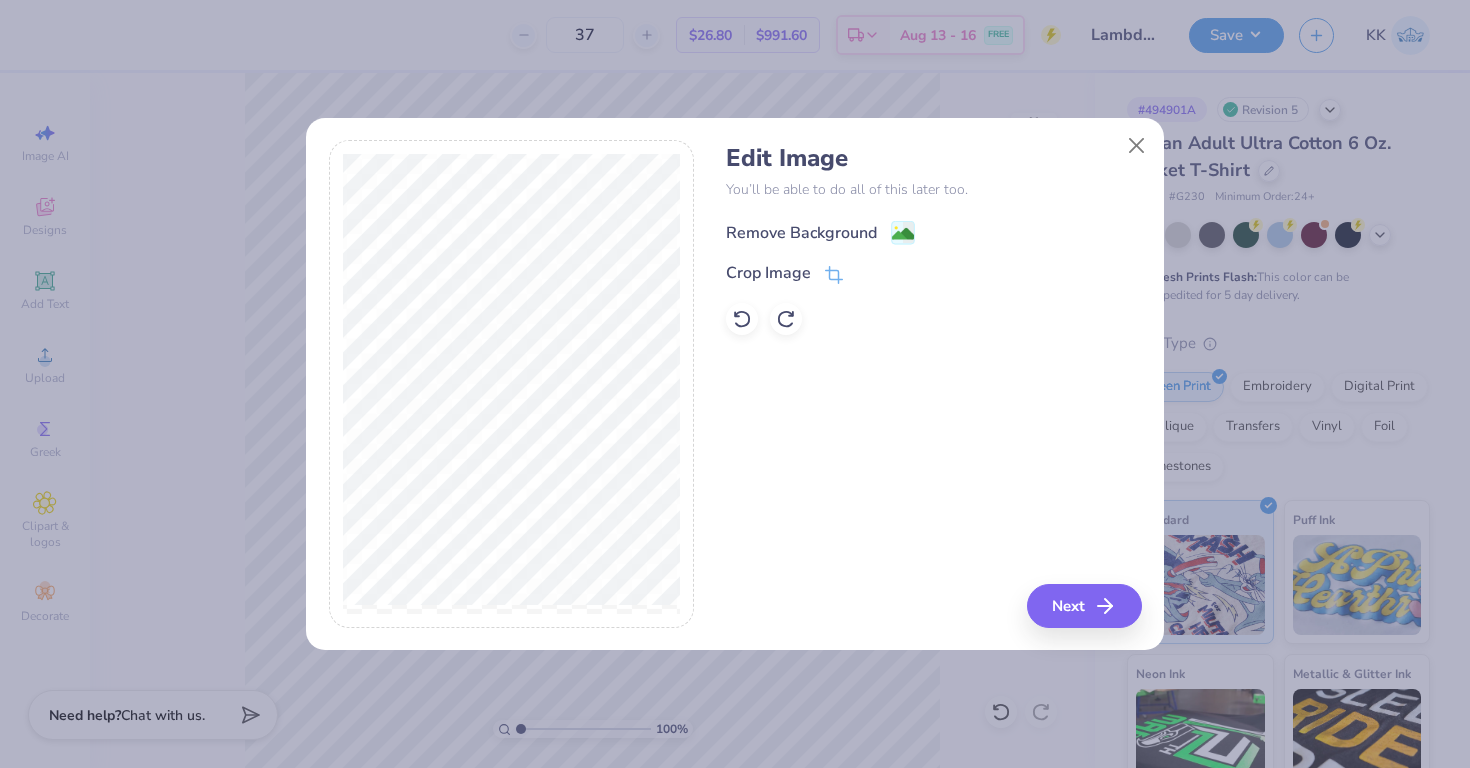 click on "Remove Background" at bounding box center (801, 233) 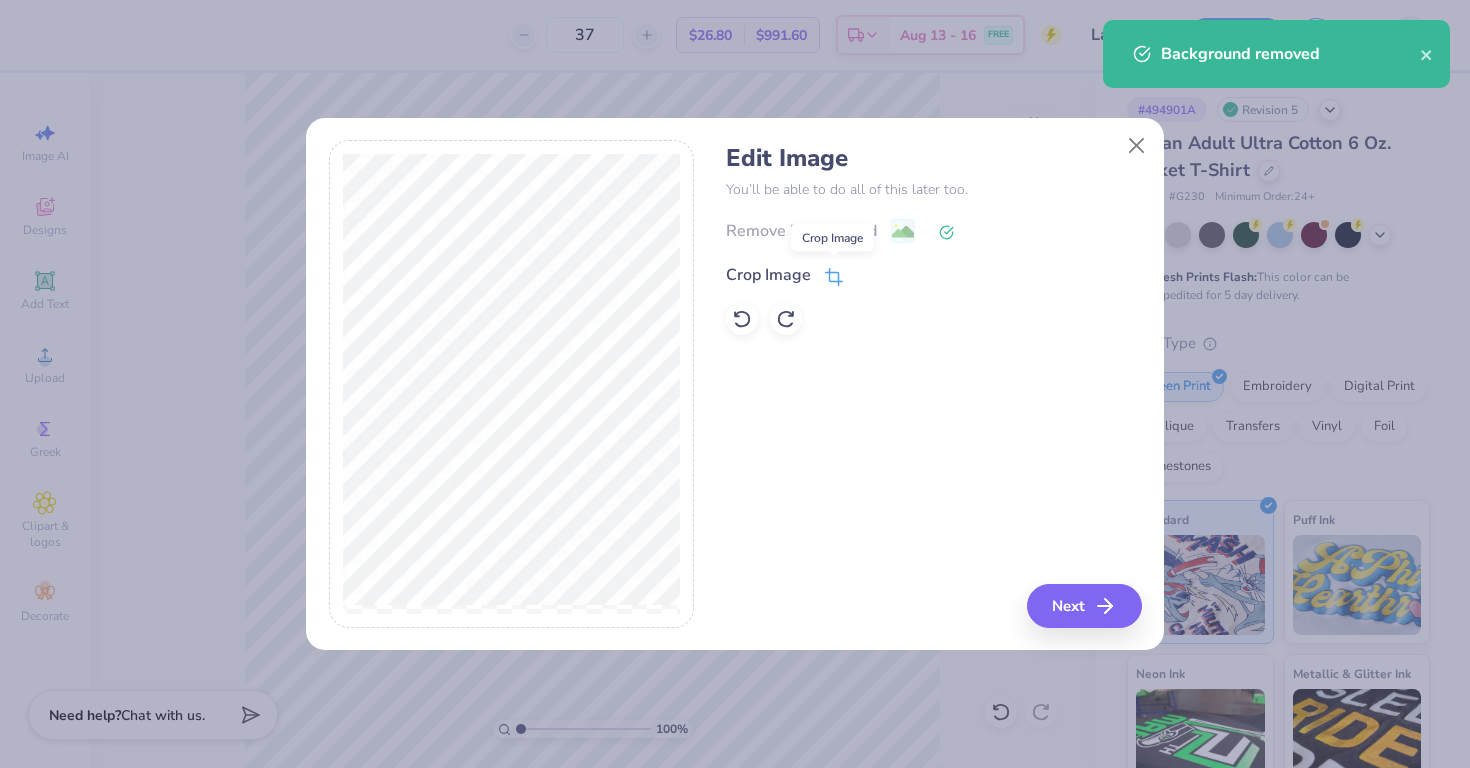 click 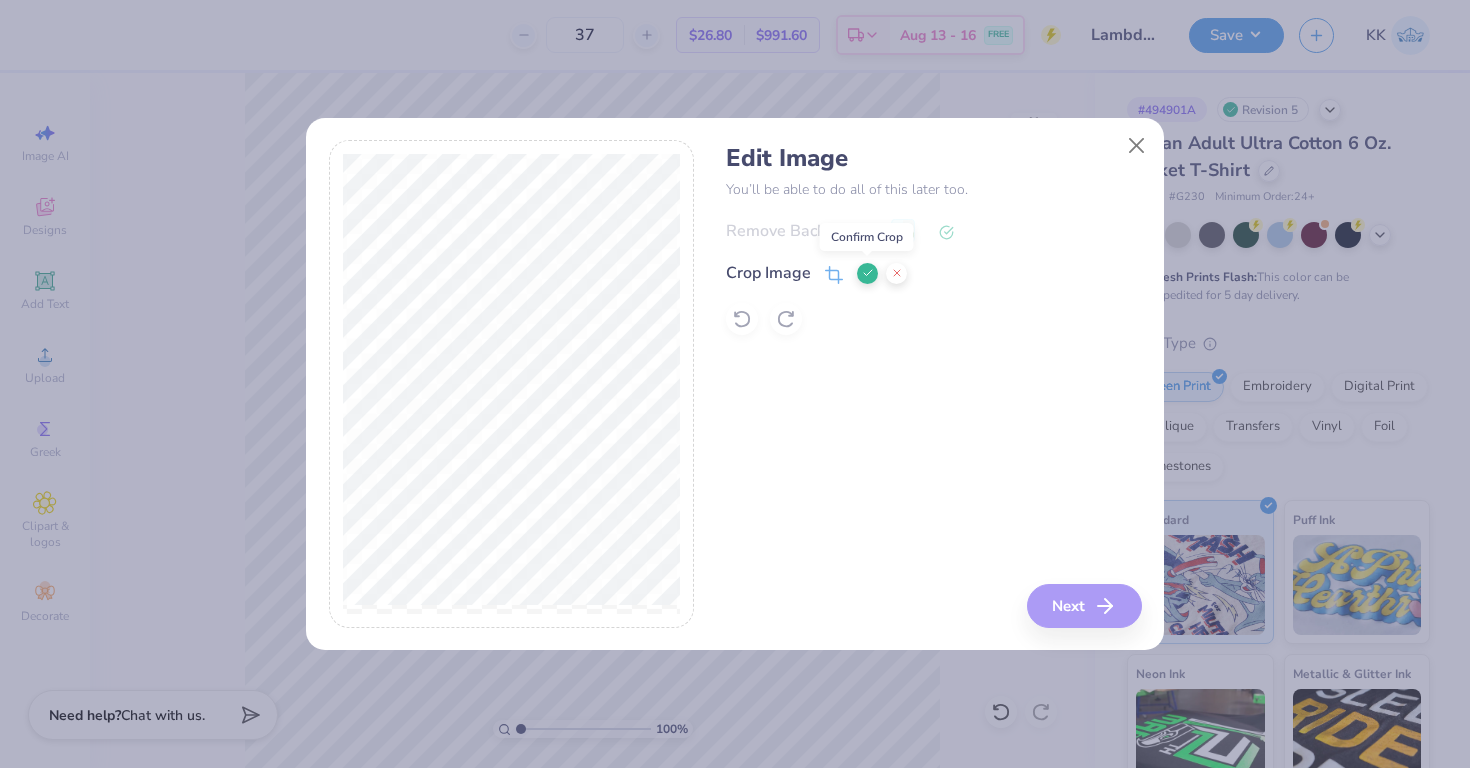 click 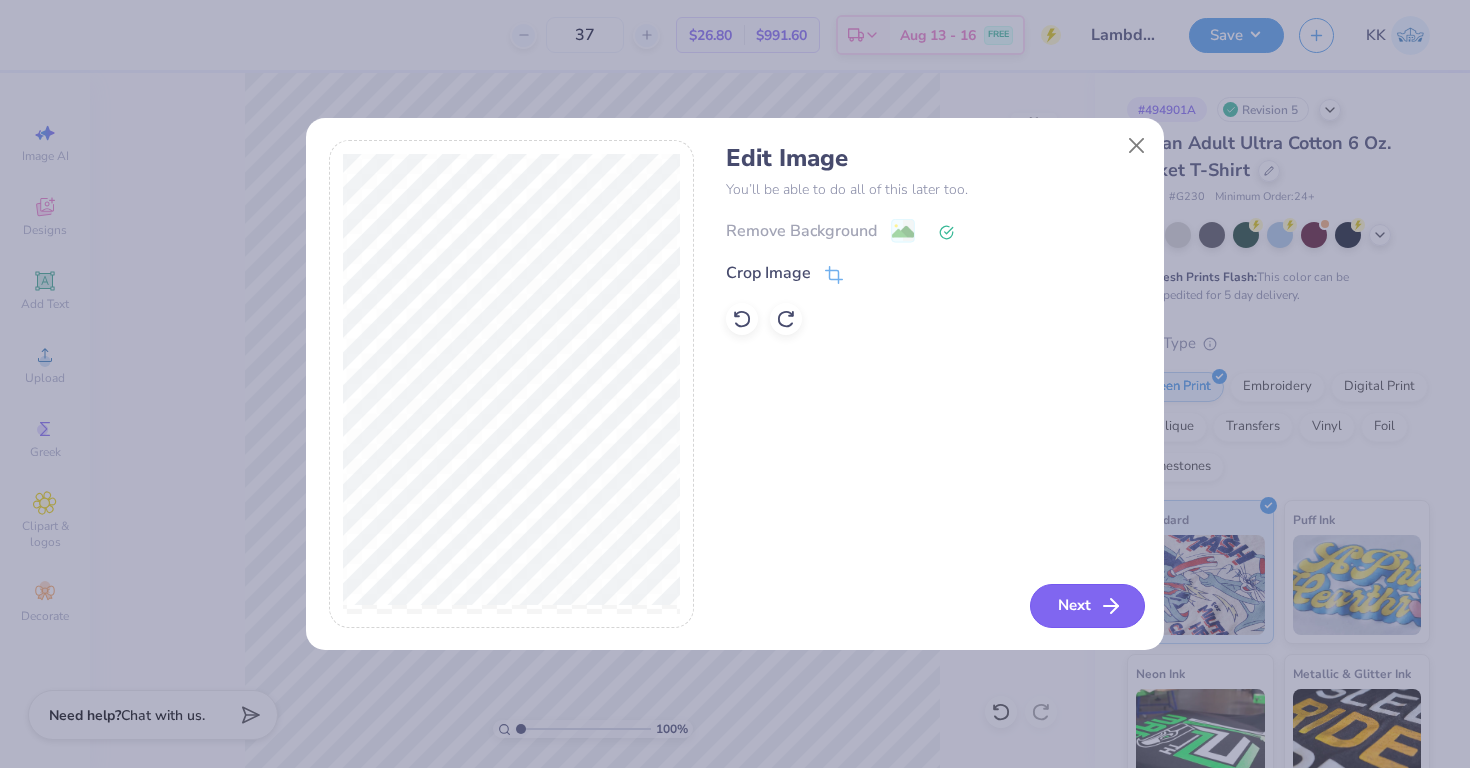 click 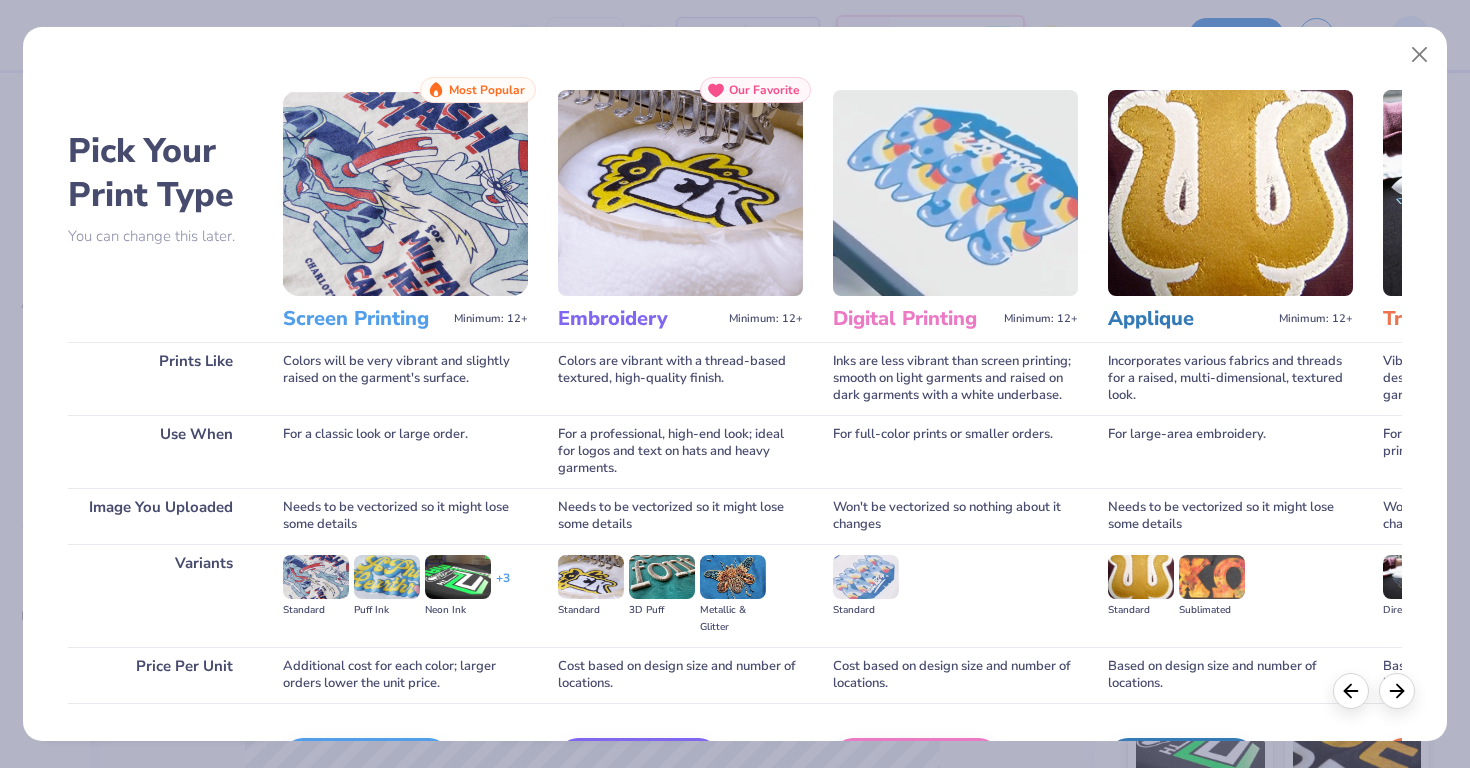 scroll, scrollTop: 129, scrollLeft: 0, axis: vertical 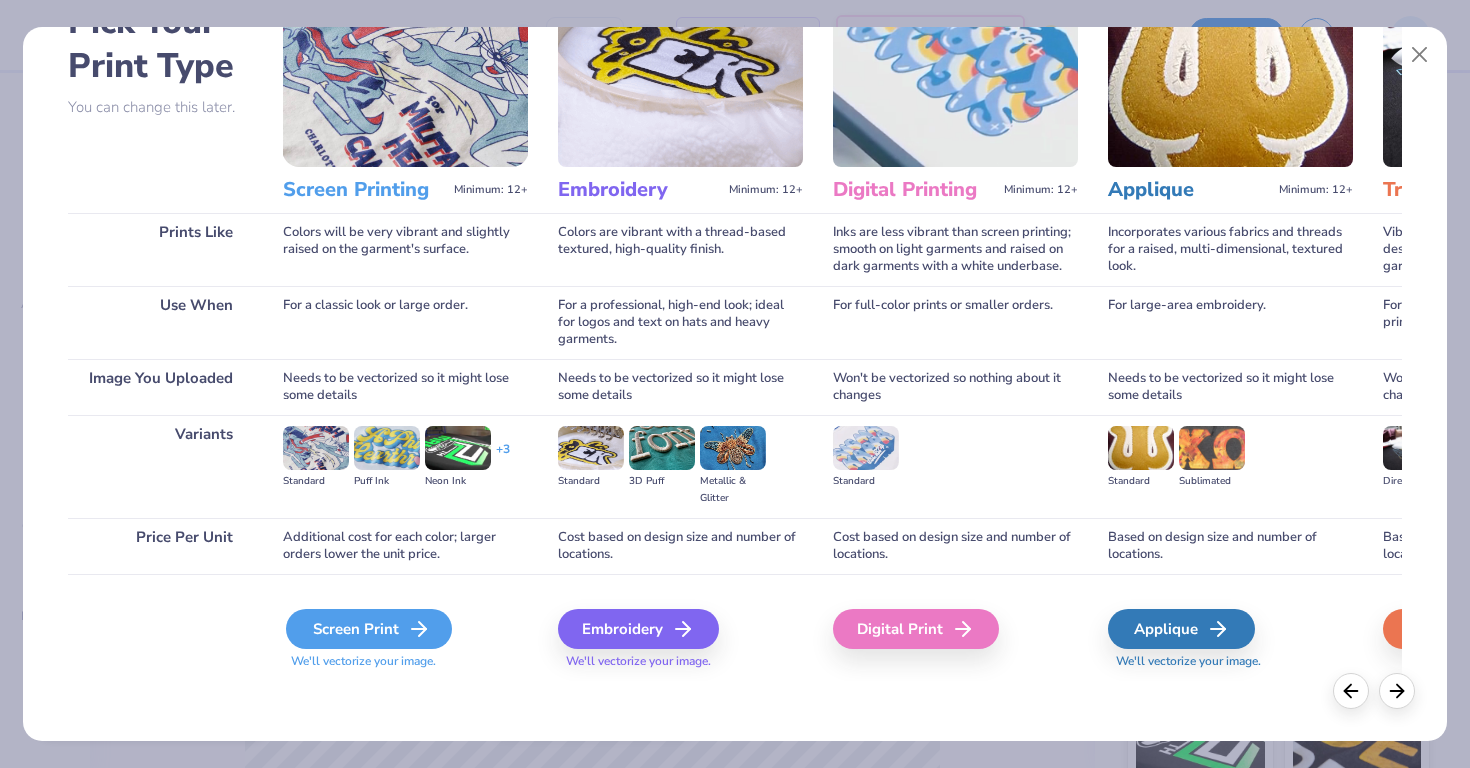 click on "Screen Print" at bounding box center (369, 629) 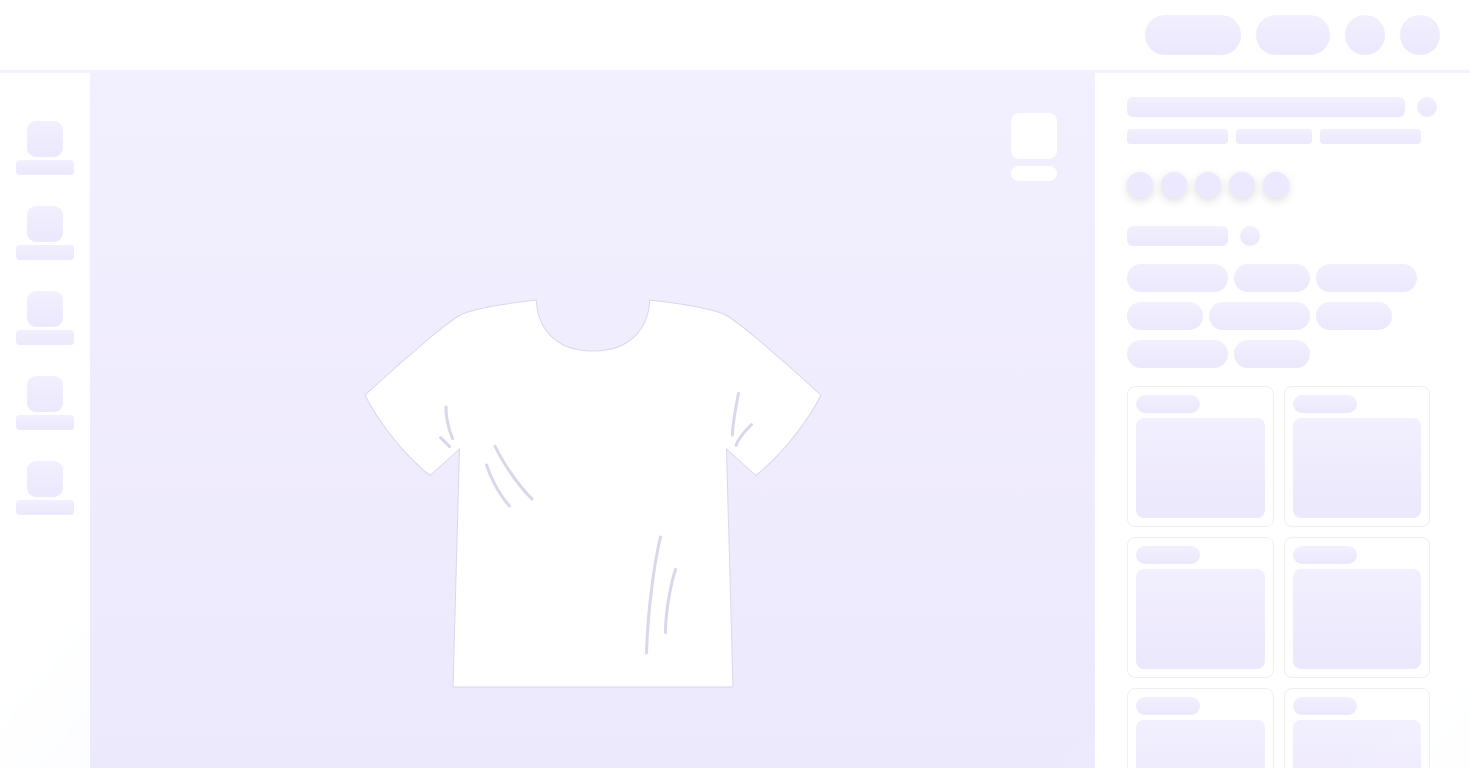 scroll, scrollTop: 0, scrollLeft: 0, axis: both 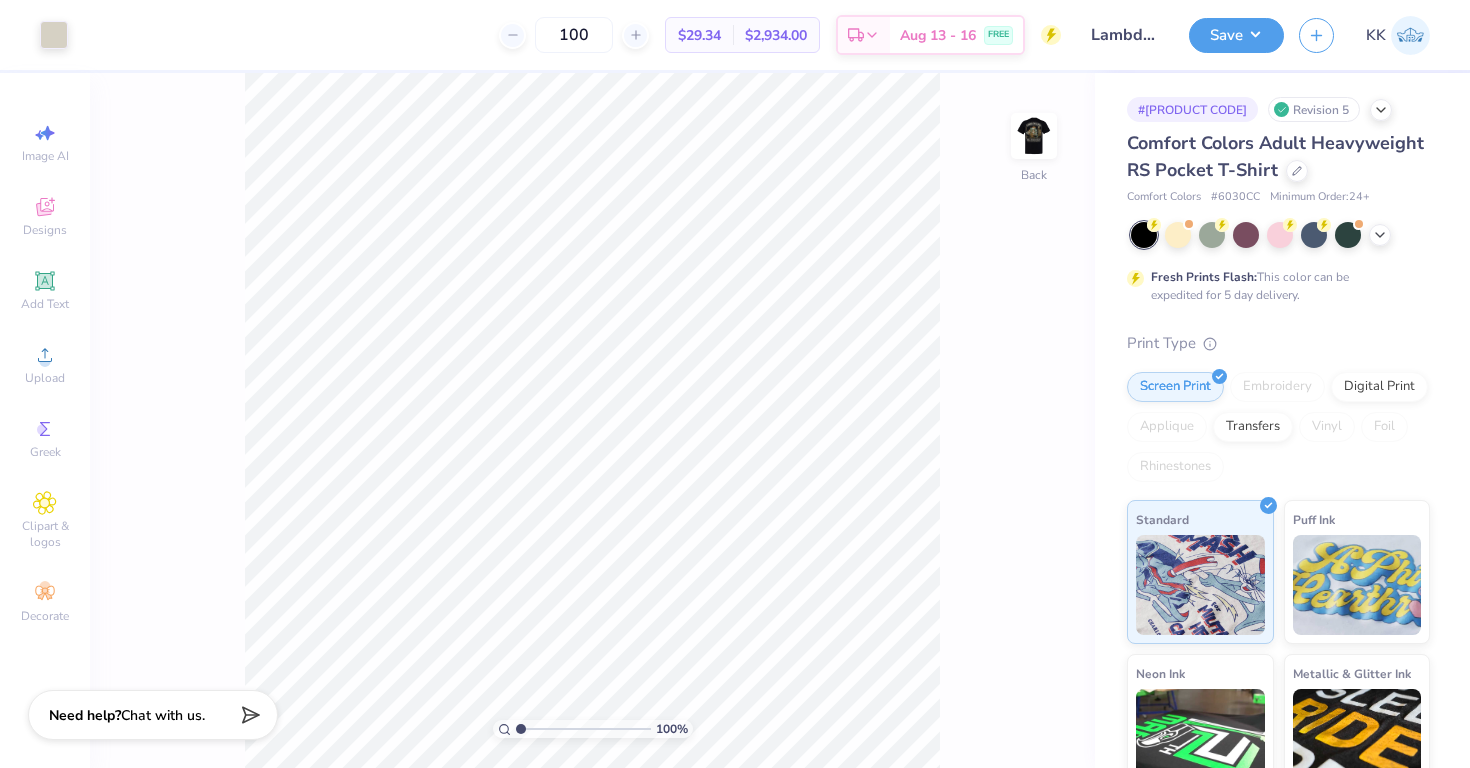 click on "100  % Back" at bounding box center [592, 420] 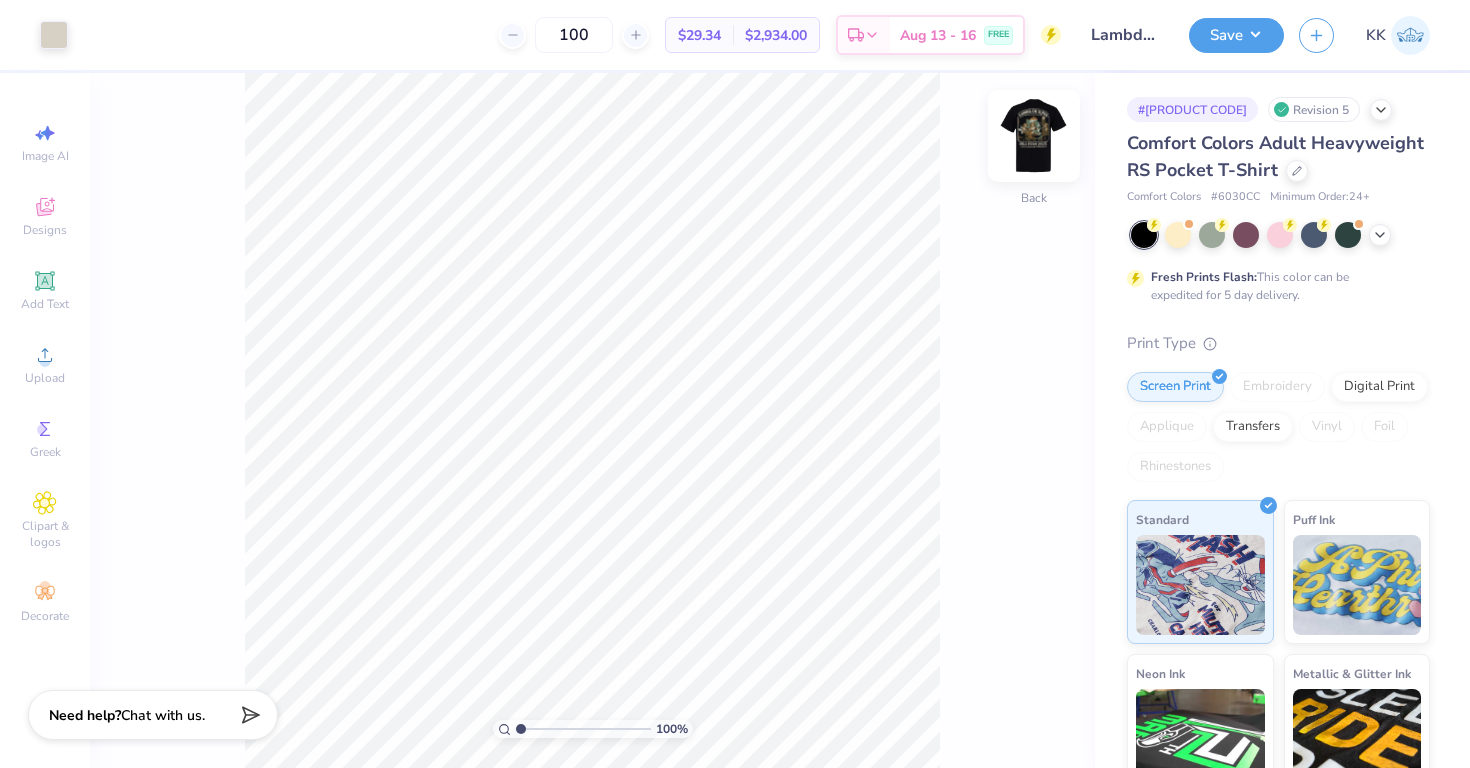 click at bounding box center (1034, 136) 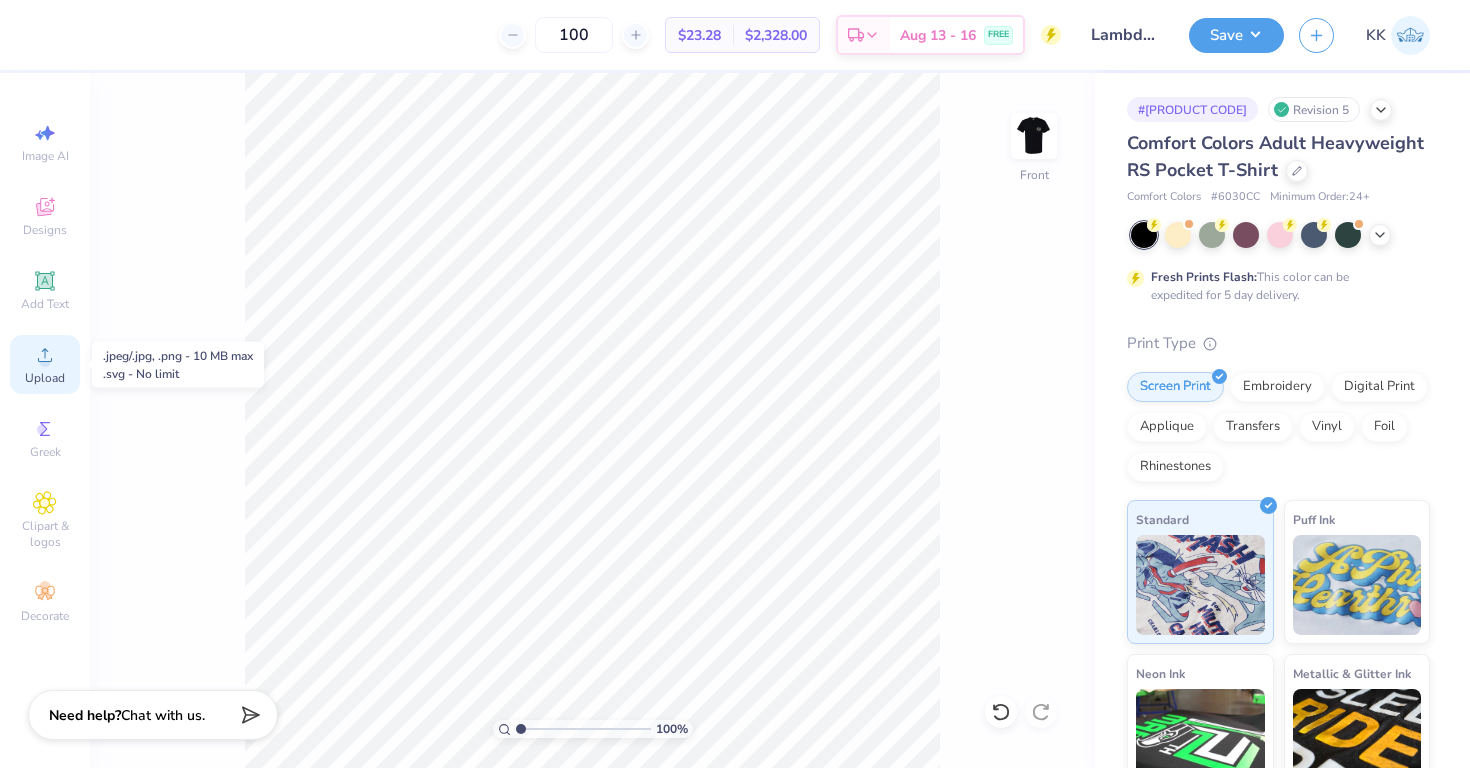 click 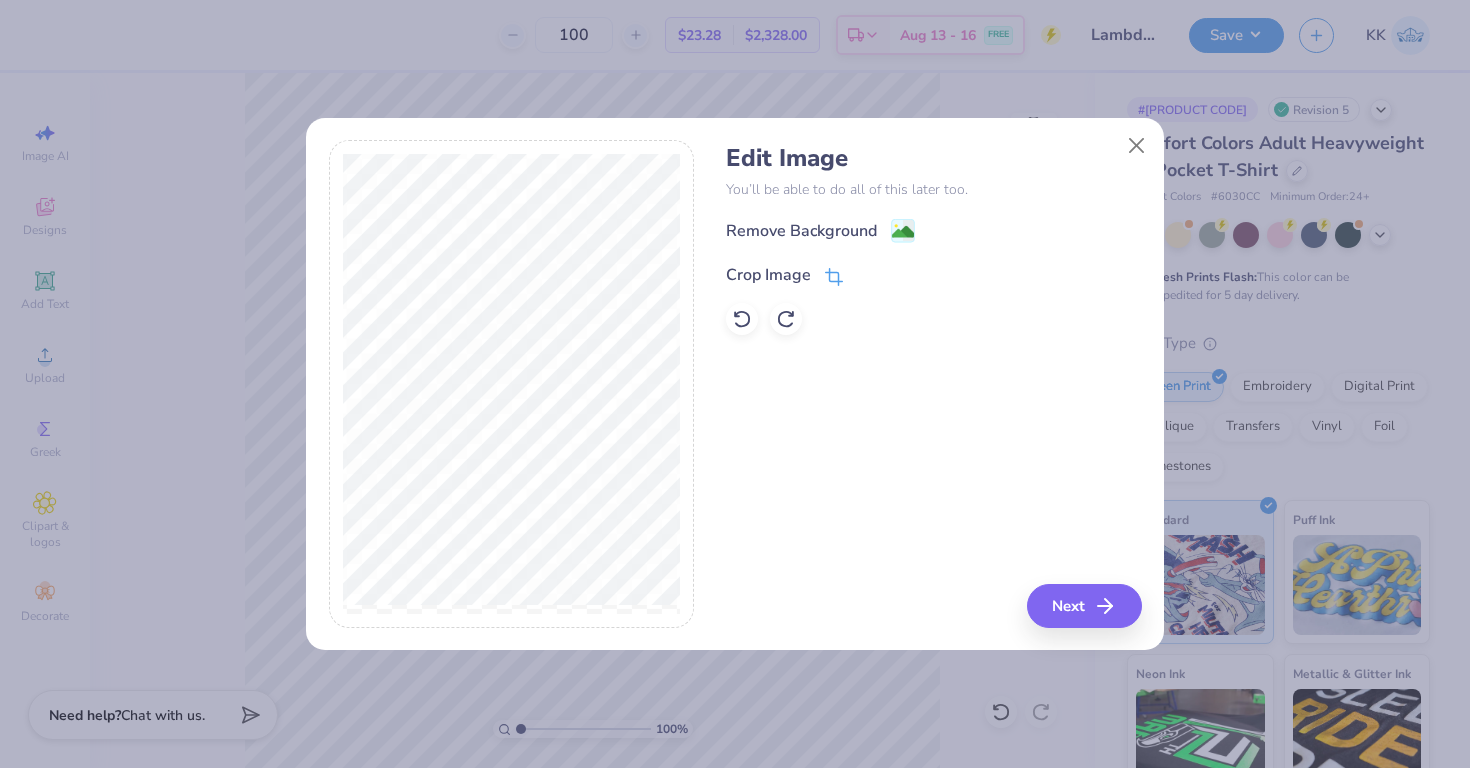 click on "Crop Image" at bounding box center [768, 275] 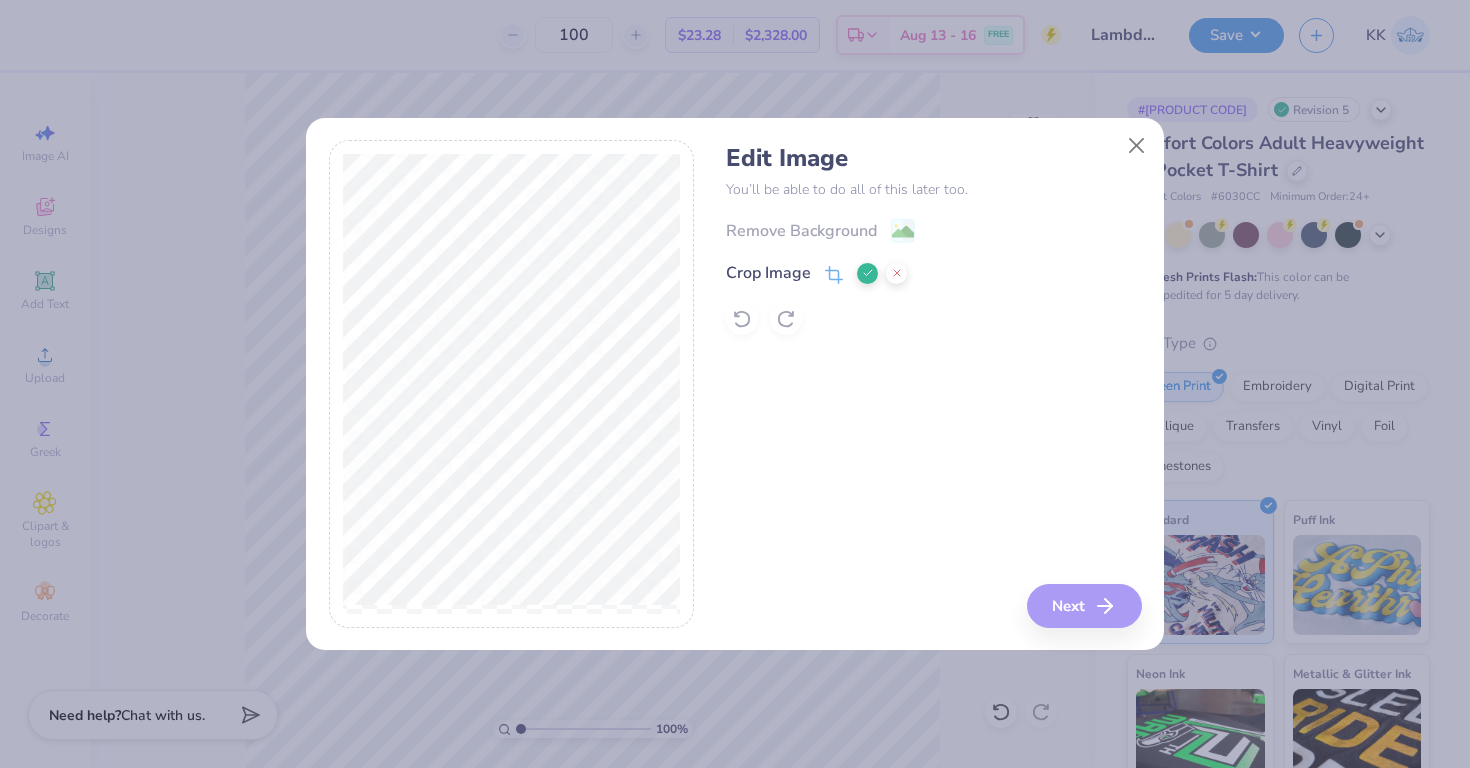 click 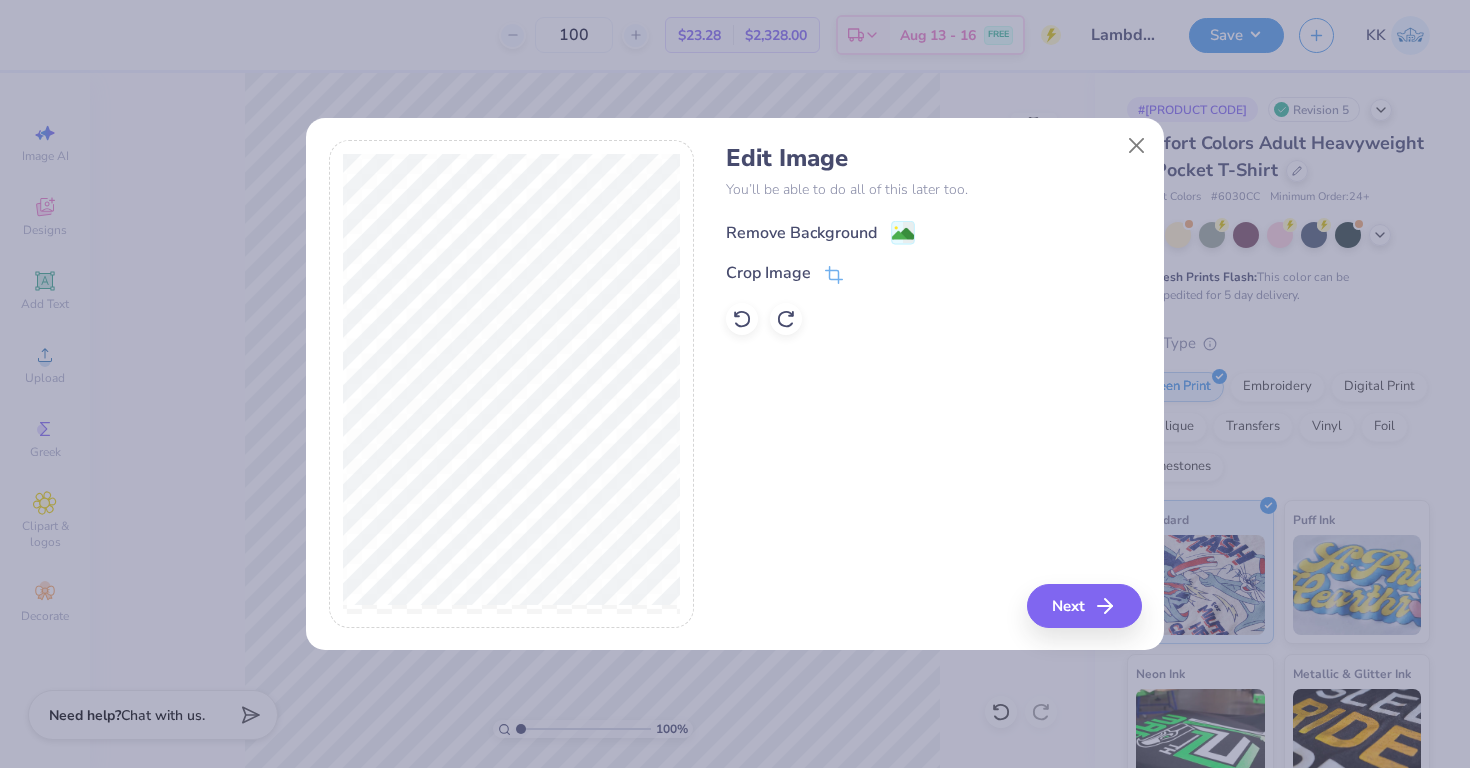 click on "Remove Background" at bounding box center [801, 233] 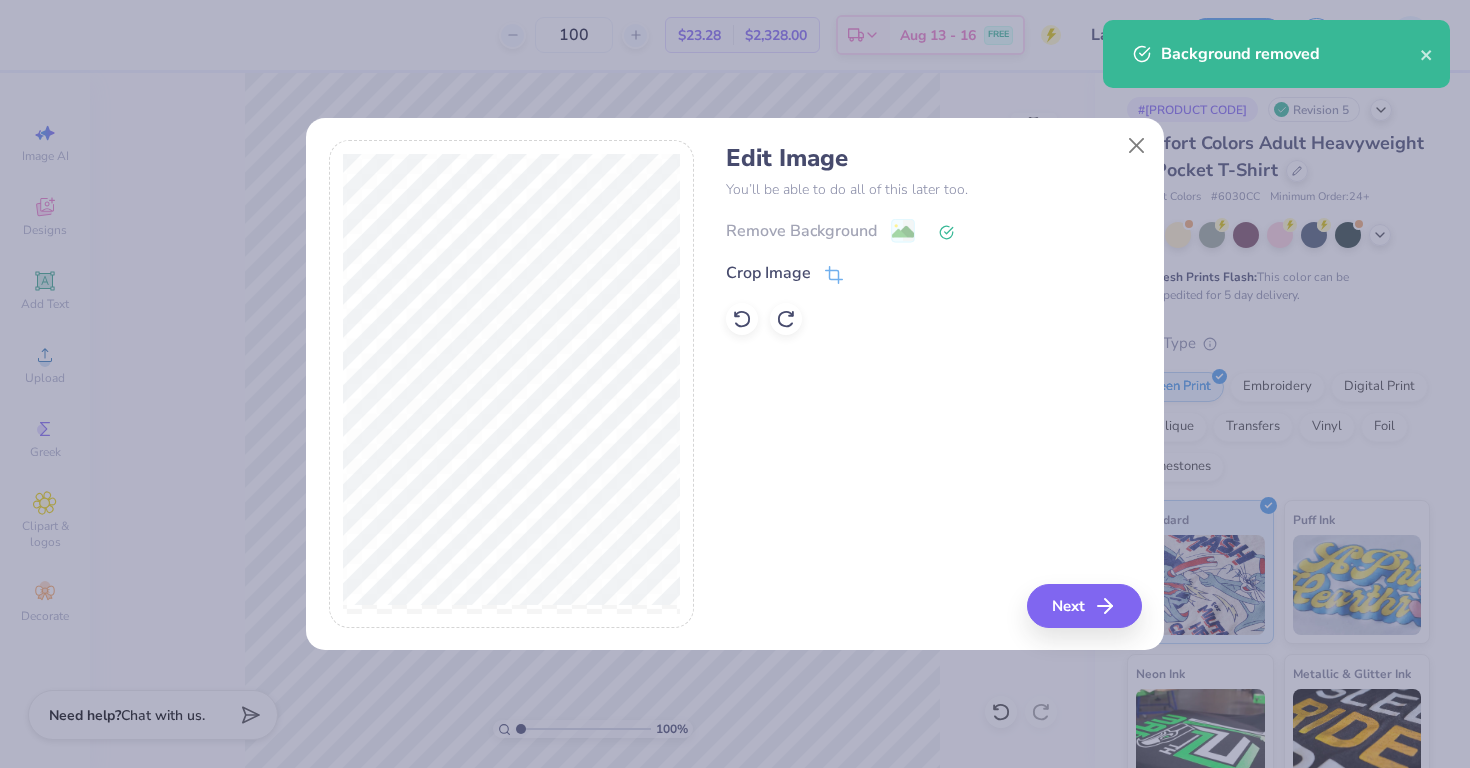 click on "Edit Image You’ll be able to do all of this later too. Remove Background Crop Image Next" at bounding box center (933, 384) 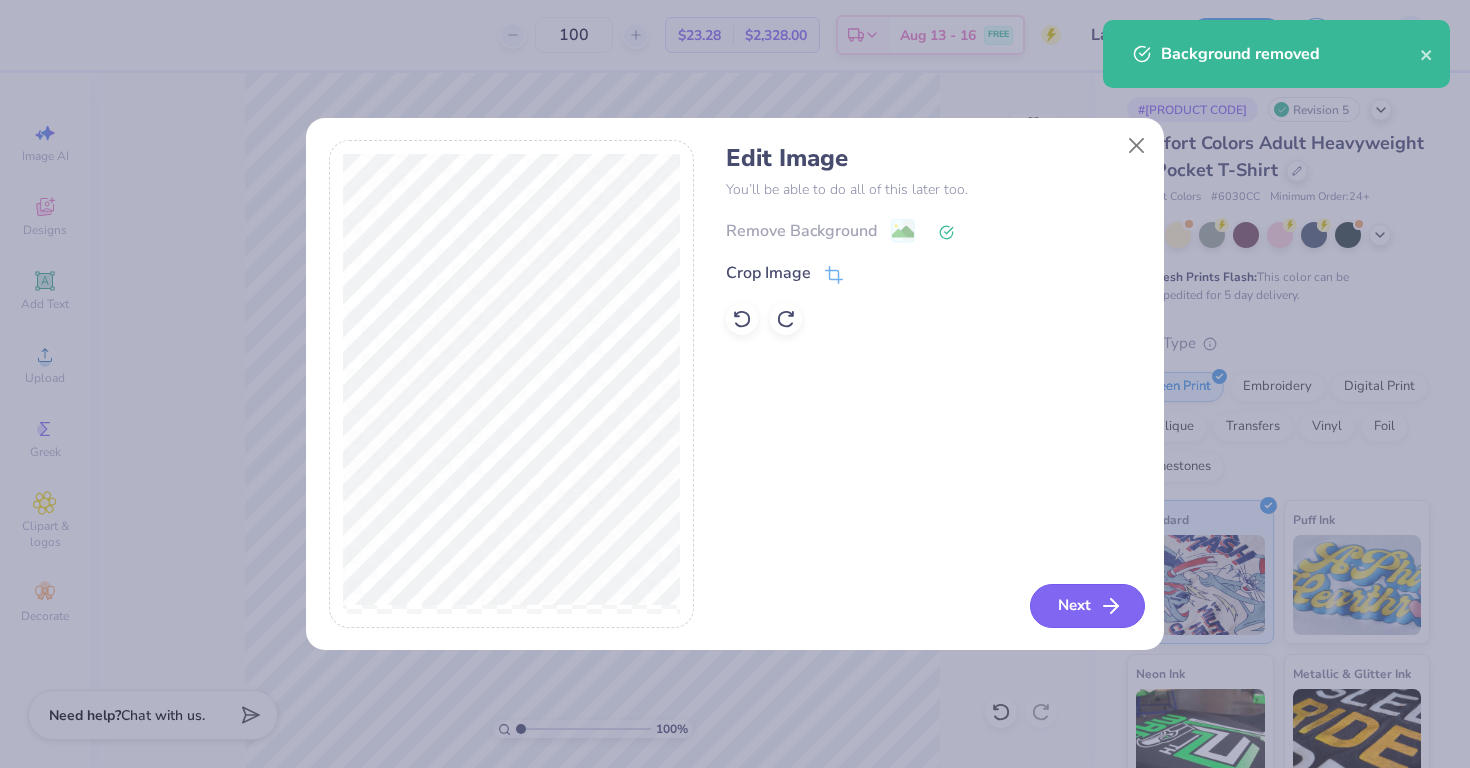 click on "Next" at bounding box center [1087, 606] 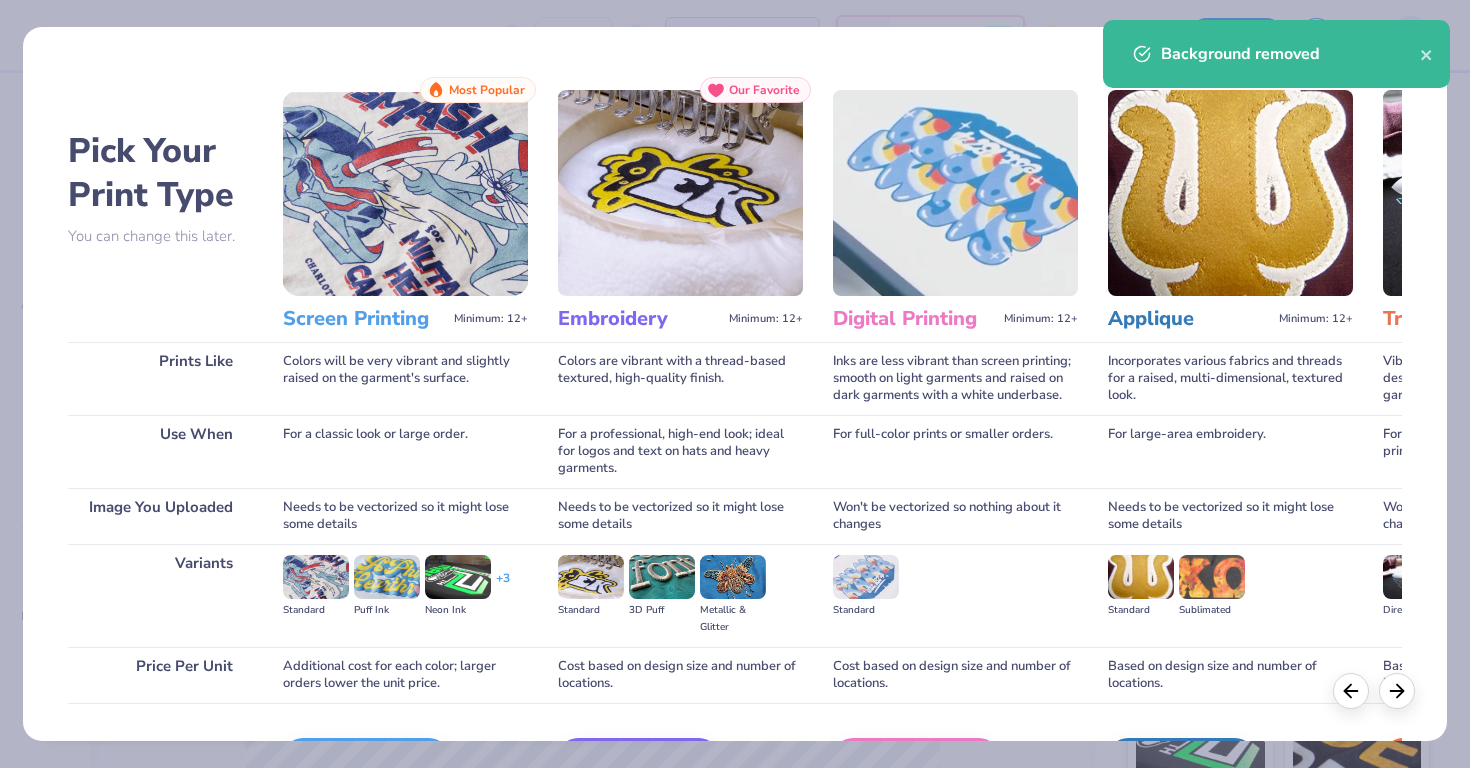 scroll, scrollTop: 129, scrollLeft: 0, axis: vertical 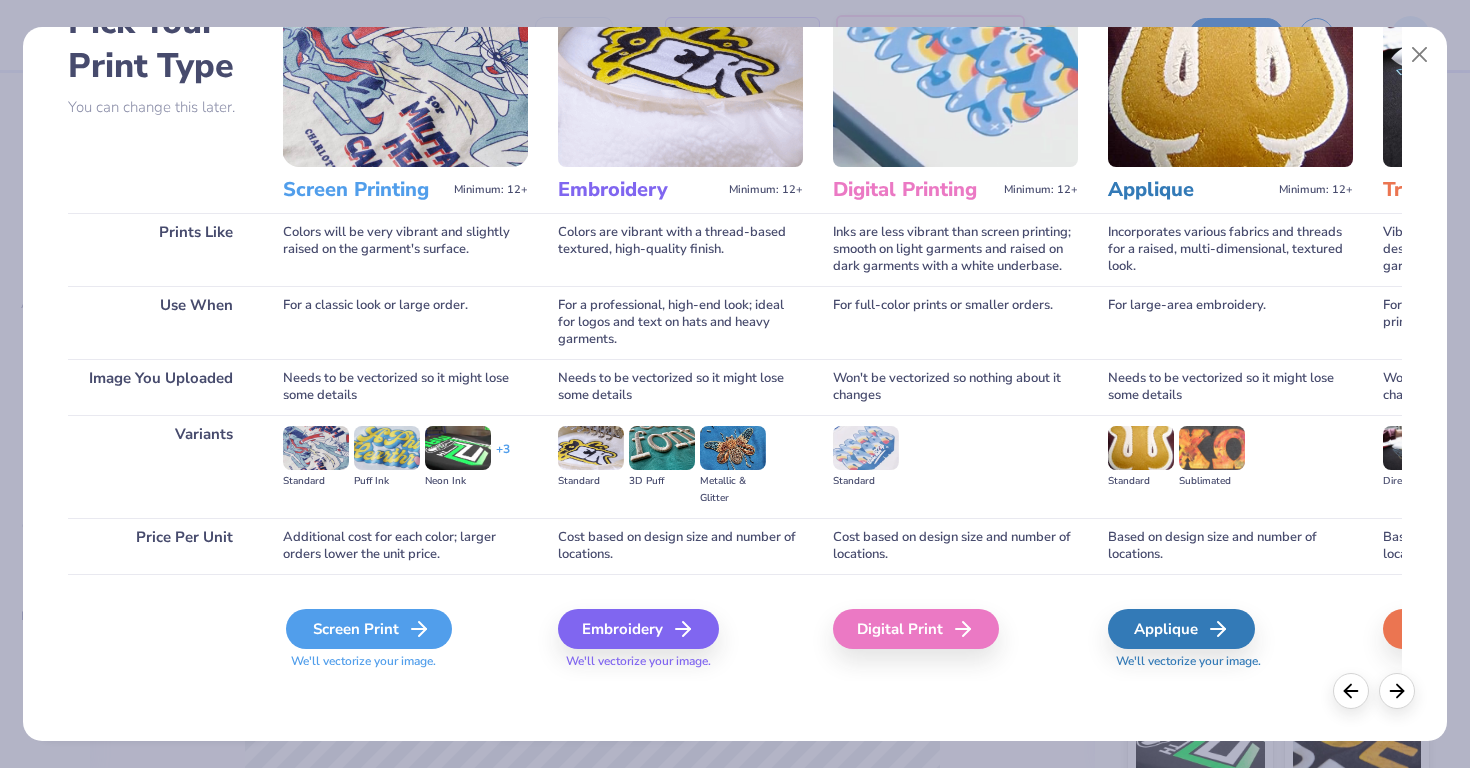 click 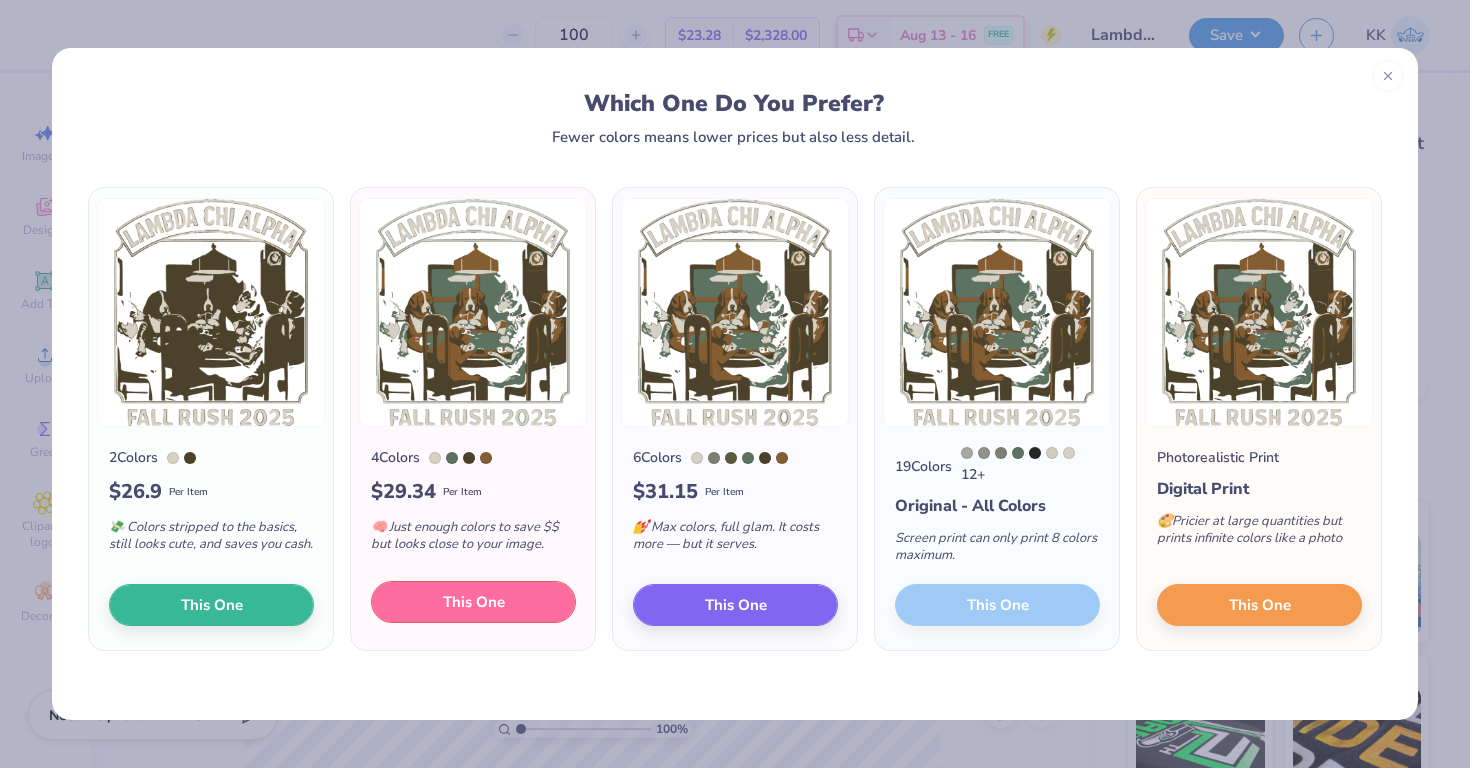 click on "This One" at bounding box center (474, 602) 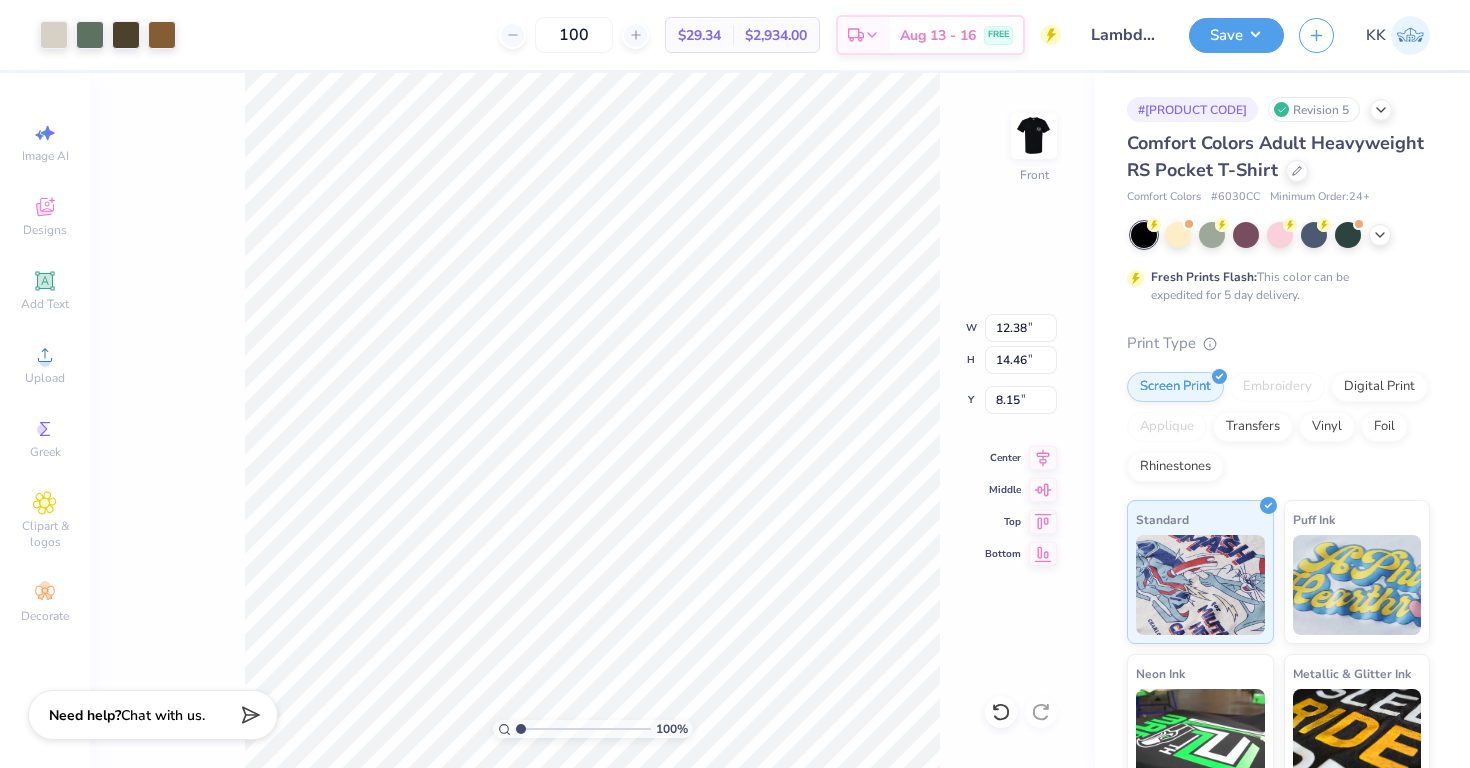 type on "12.38" 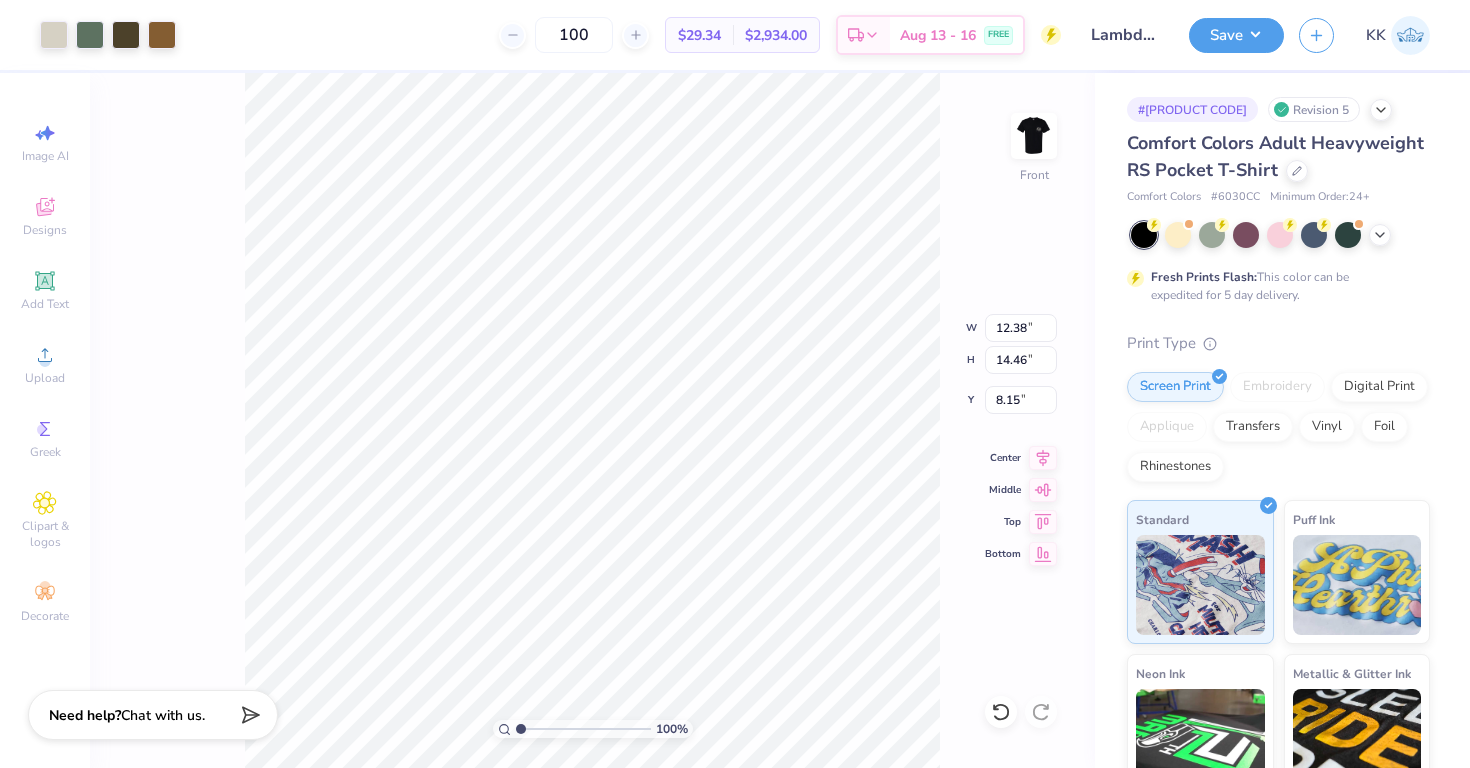 type on "3.00" 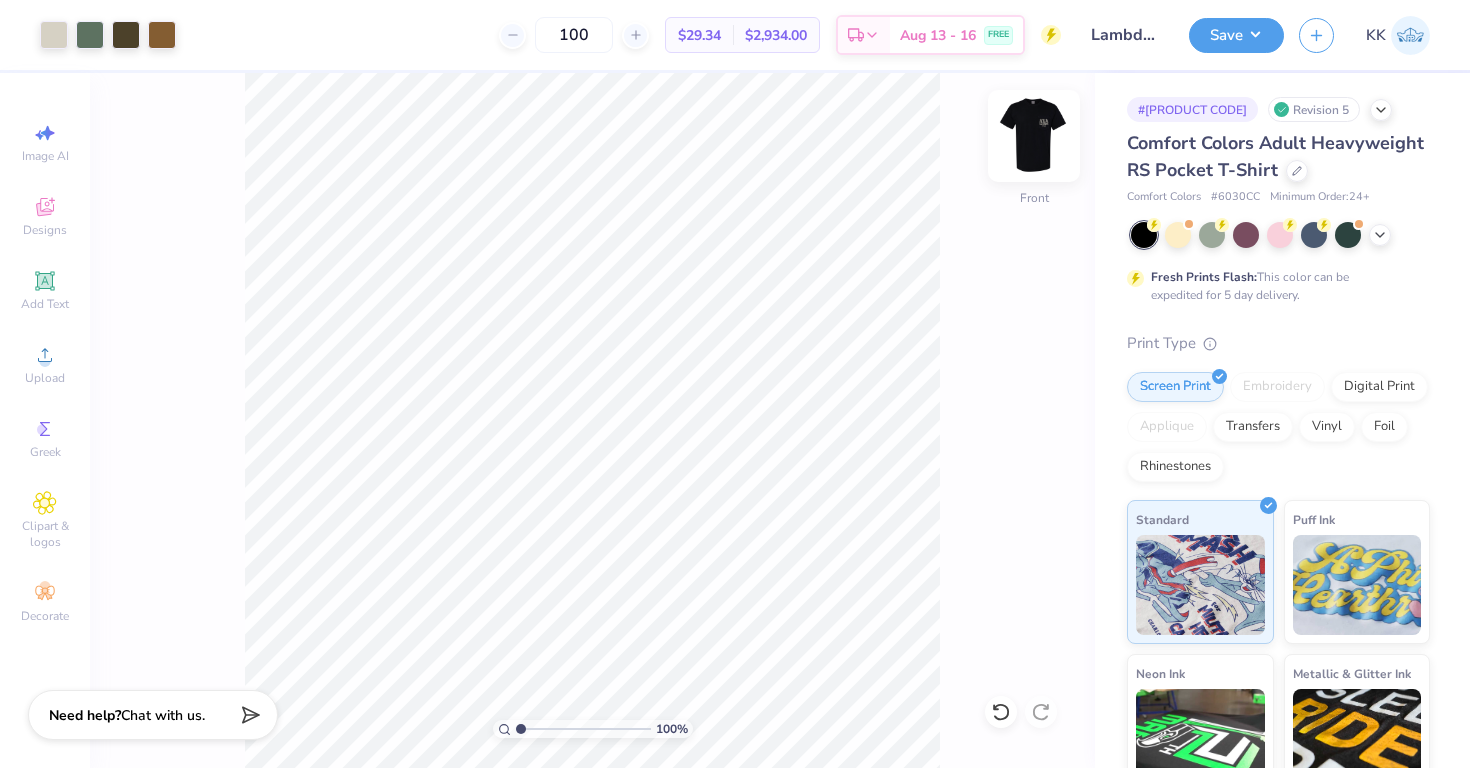 click at bounding box center (1034, 136) 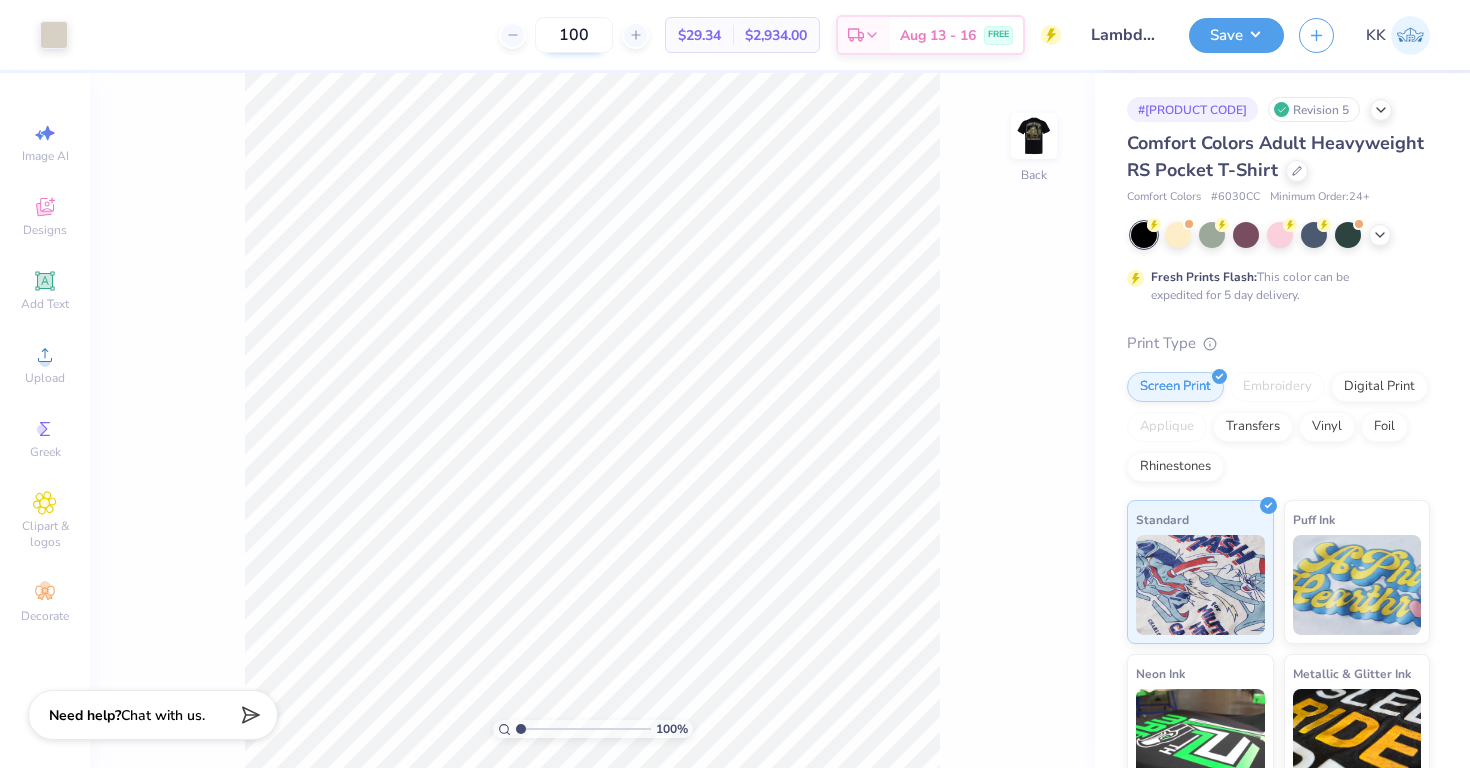 click on "100" at bounding box center (574, 35) 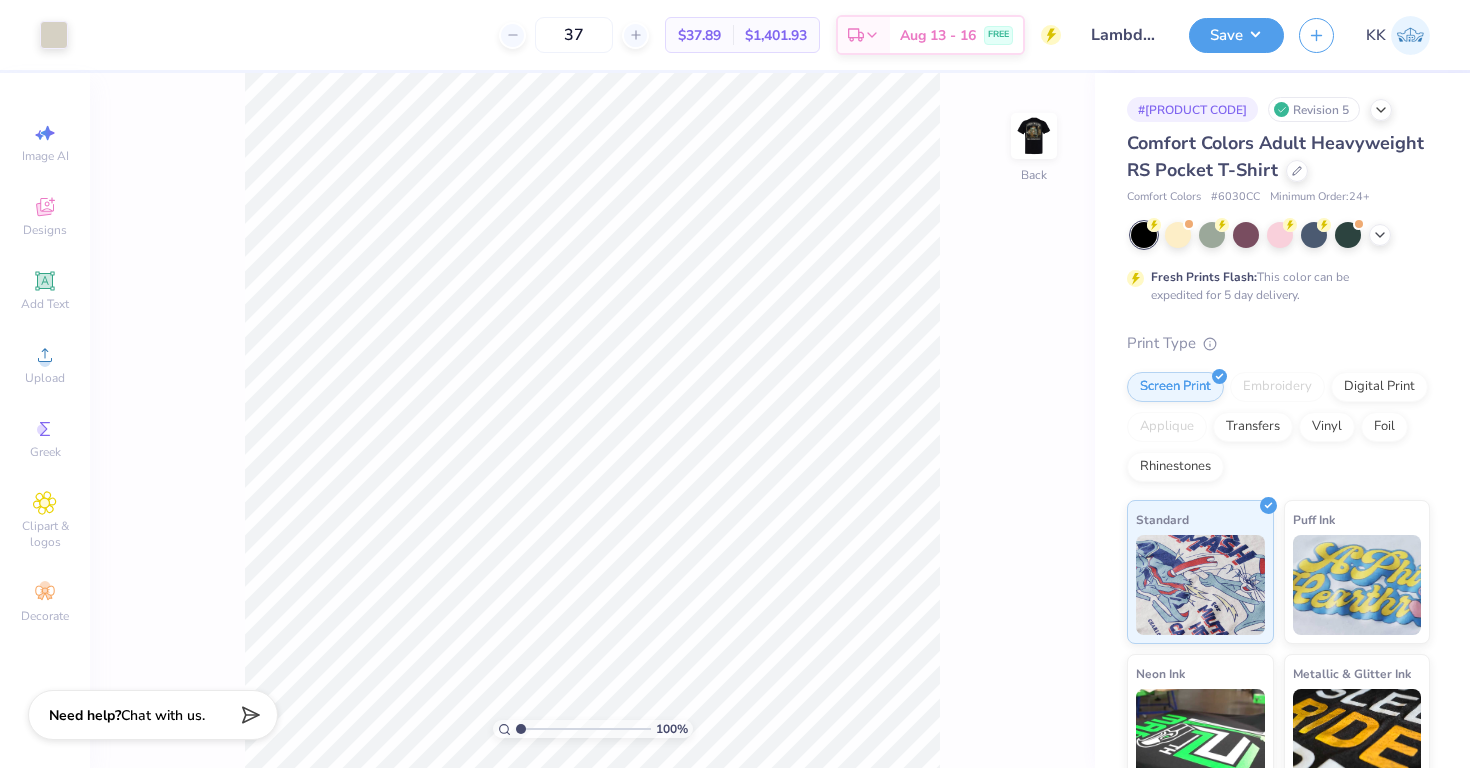type on "37" 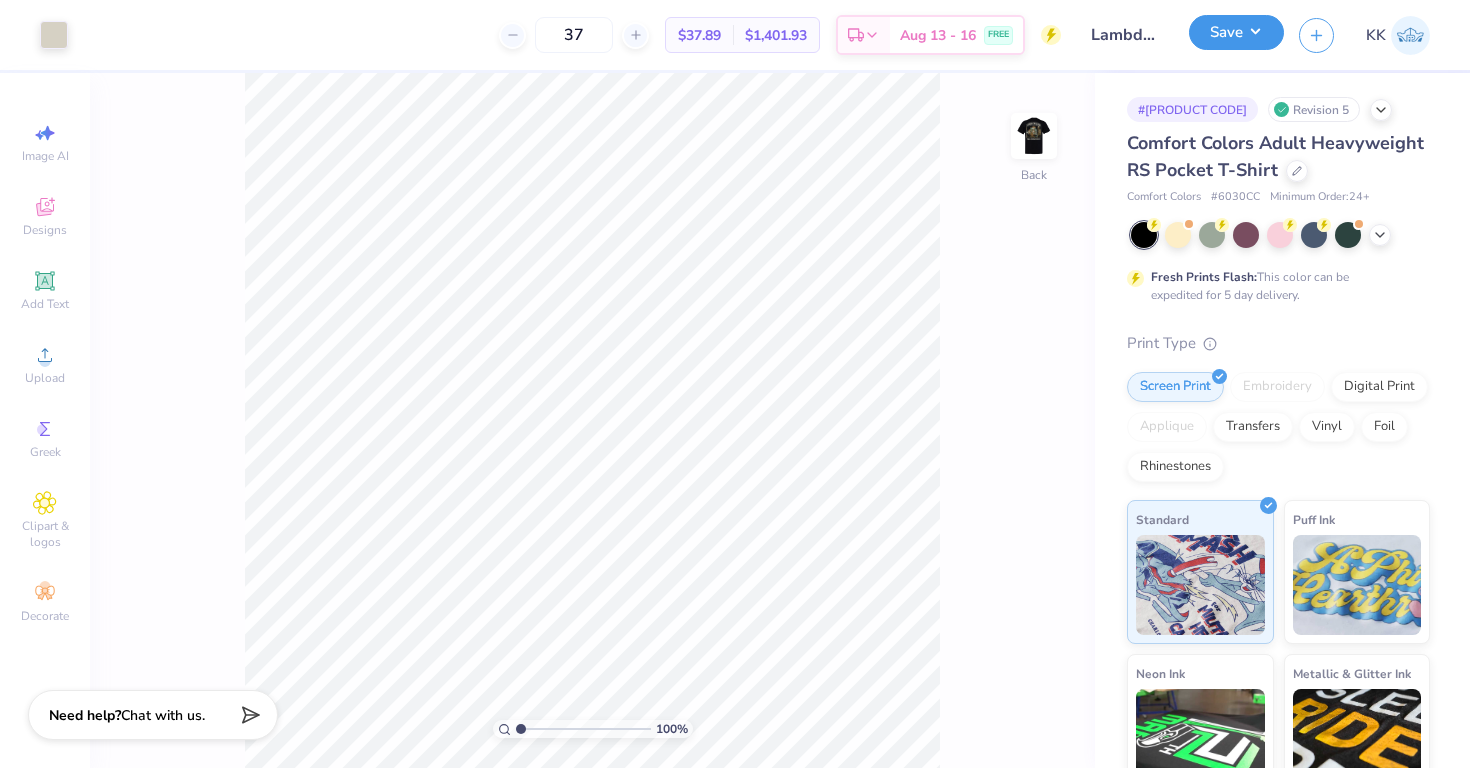click on "Save" at bounding box center [1236, 32] 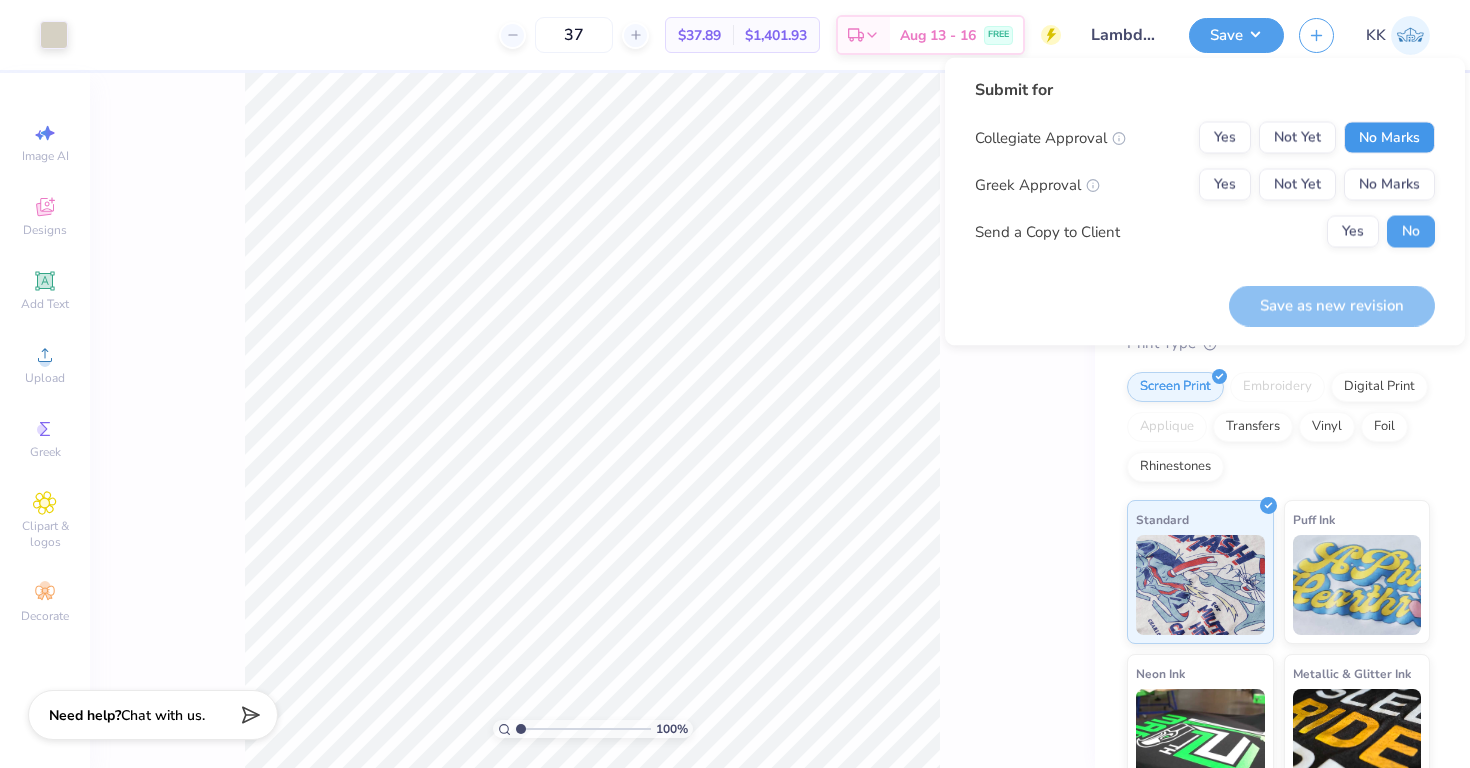 click on "No Marks" at bounding box center [1389, 138] 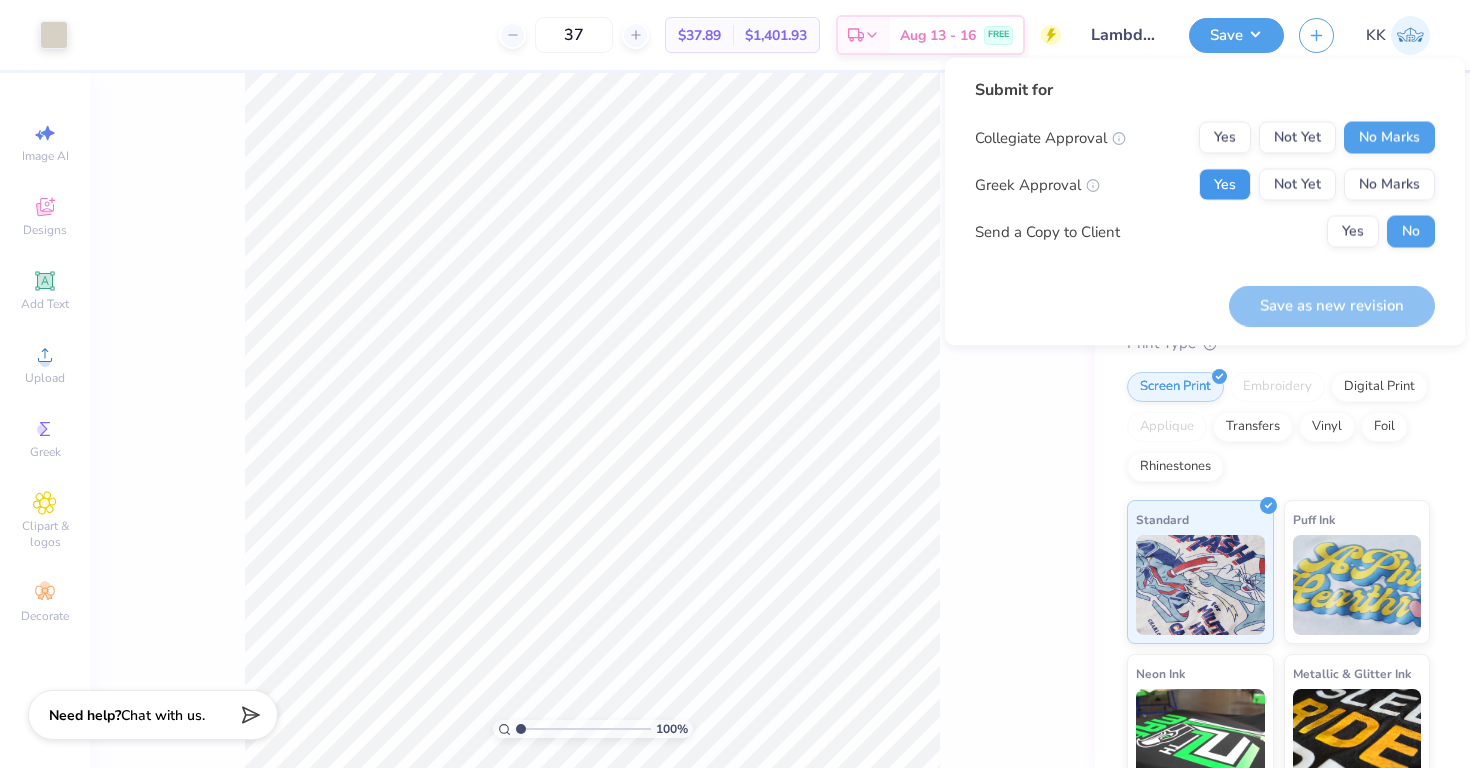 click on "Yes" at bounding box center [1225, 185] 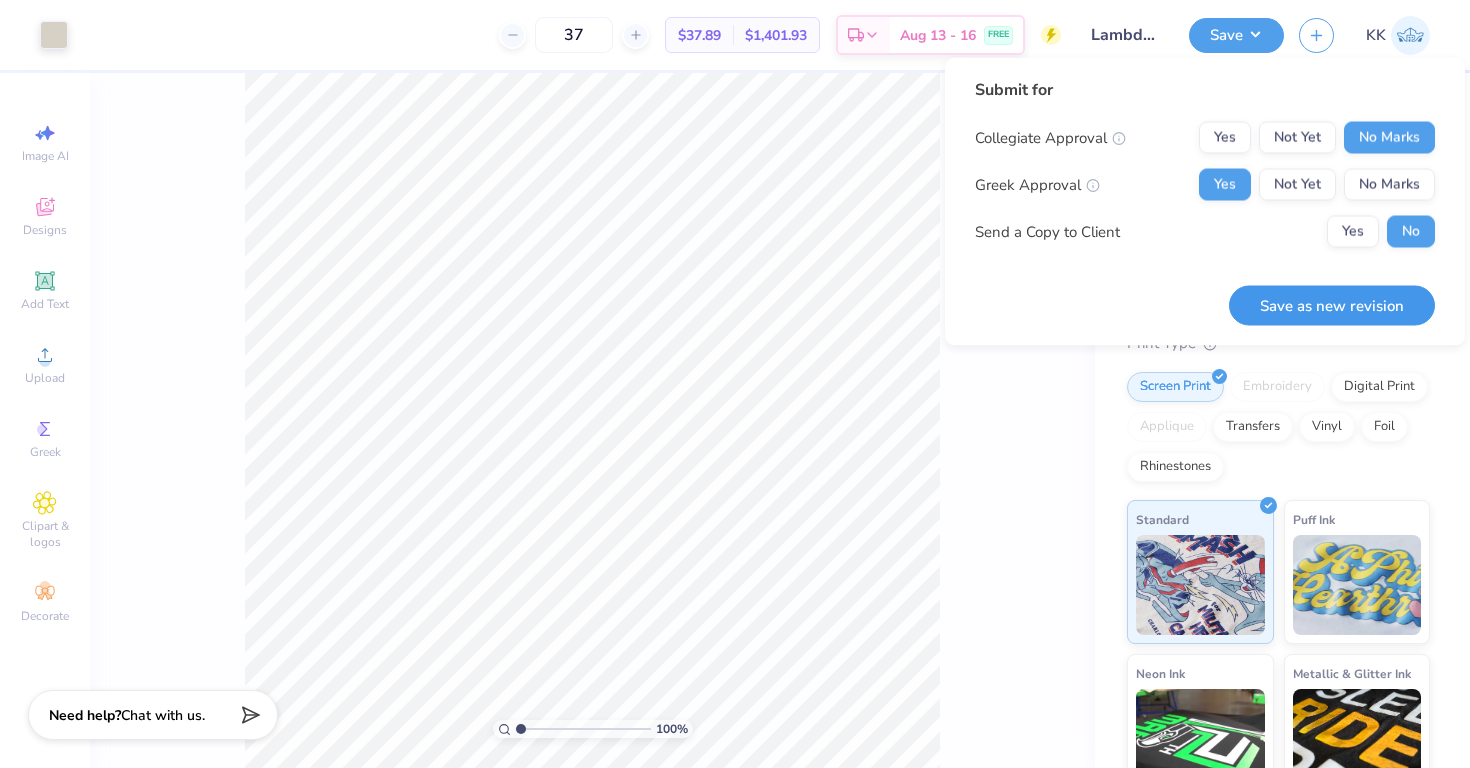 click on "Save as new revision" at bounding box center [1332, 305] 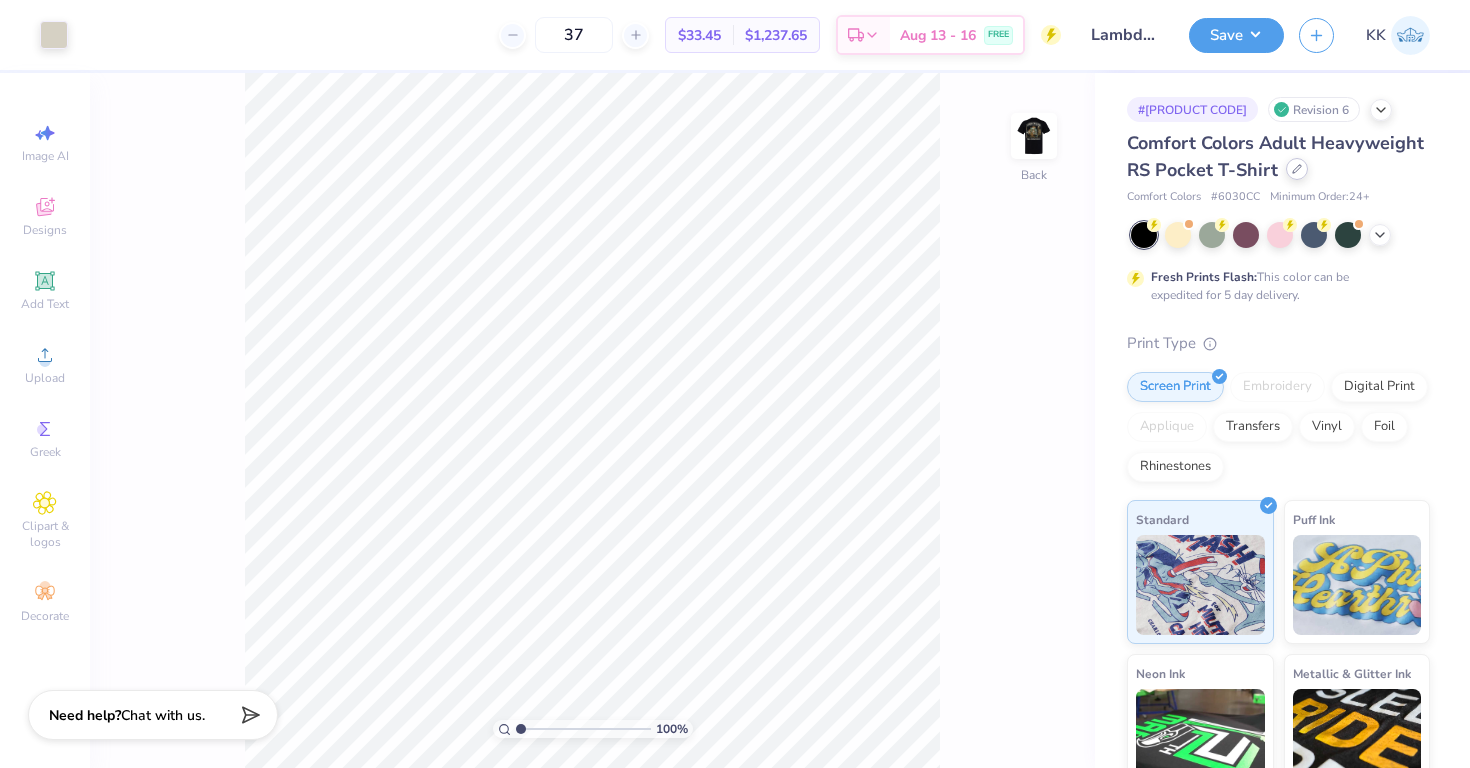 click at bounding box center (1297, 169) 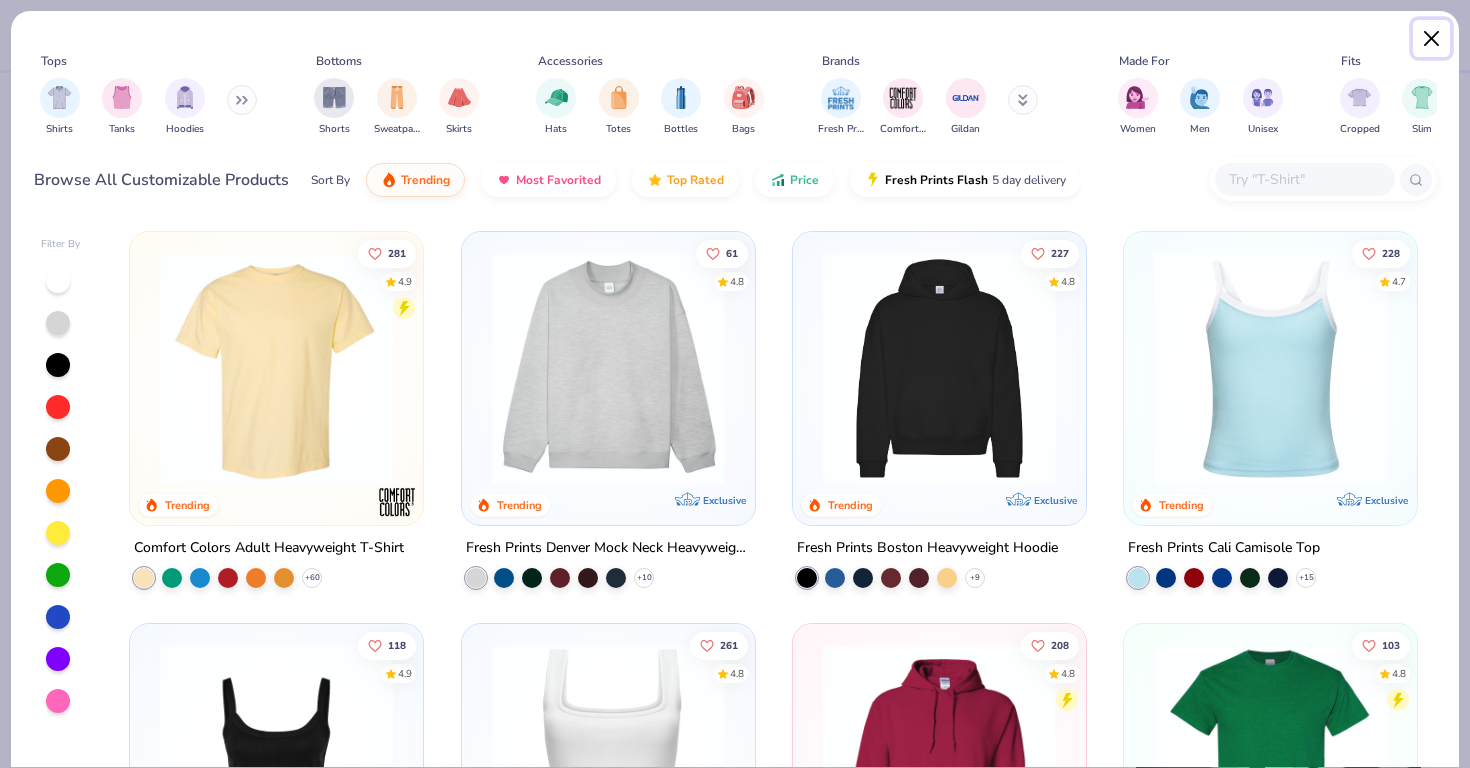 click at bounding box center [1432, 39] 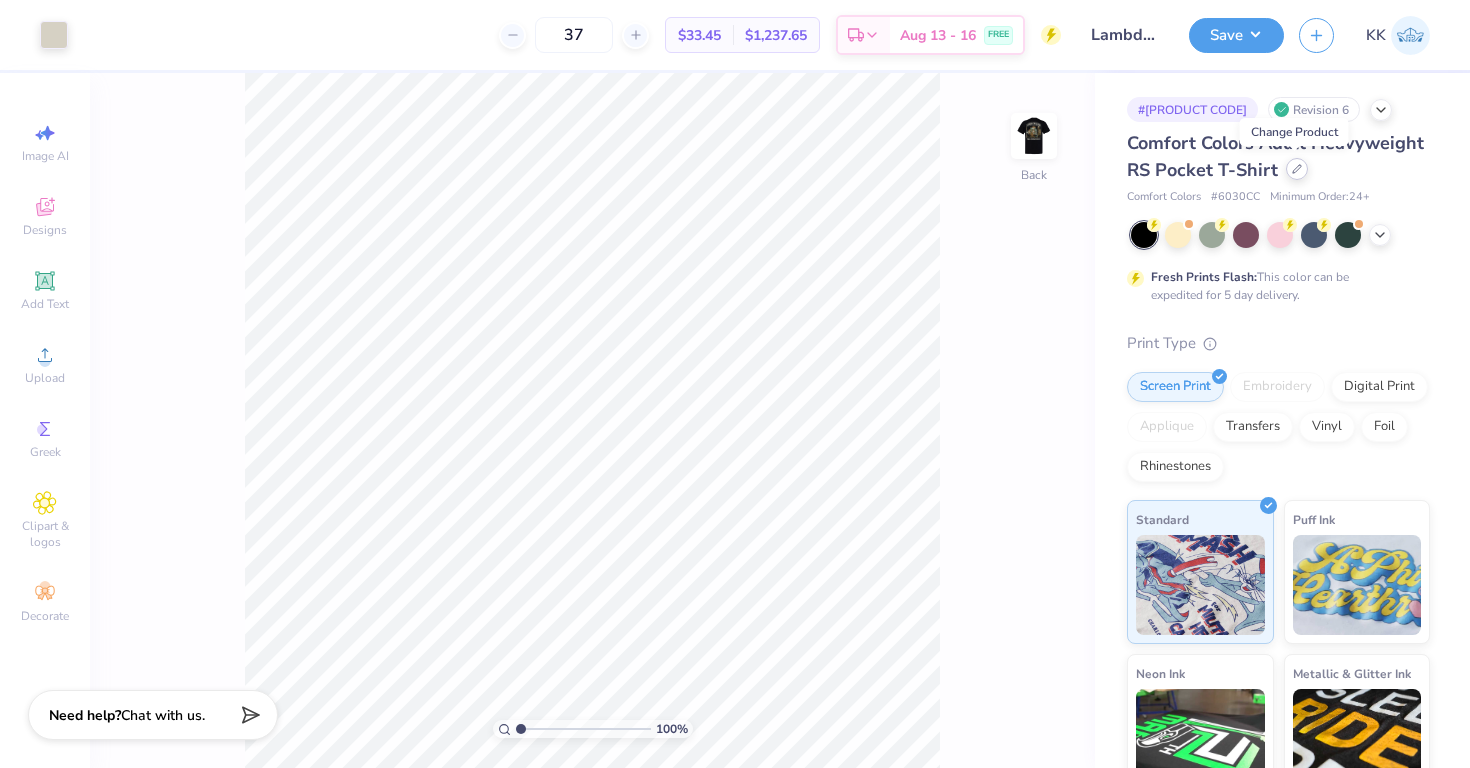 click at bounding box center (1297, 169) 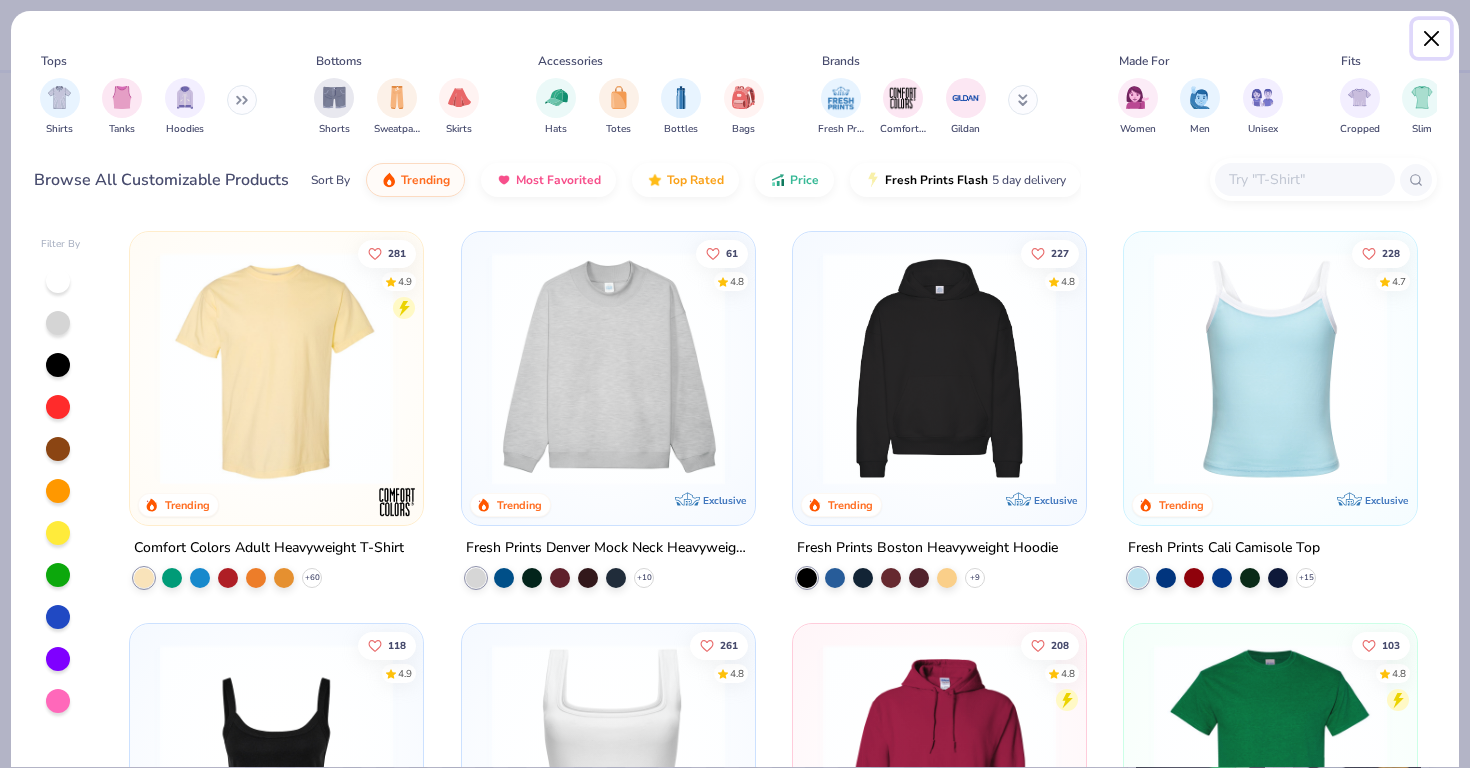 click at bounding box center [1432, 39] 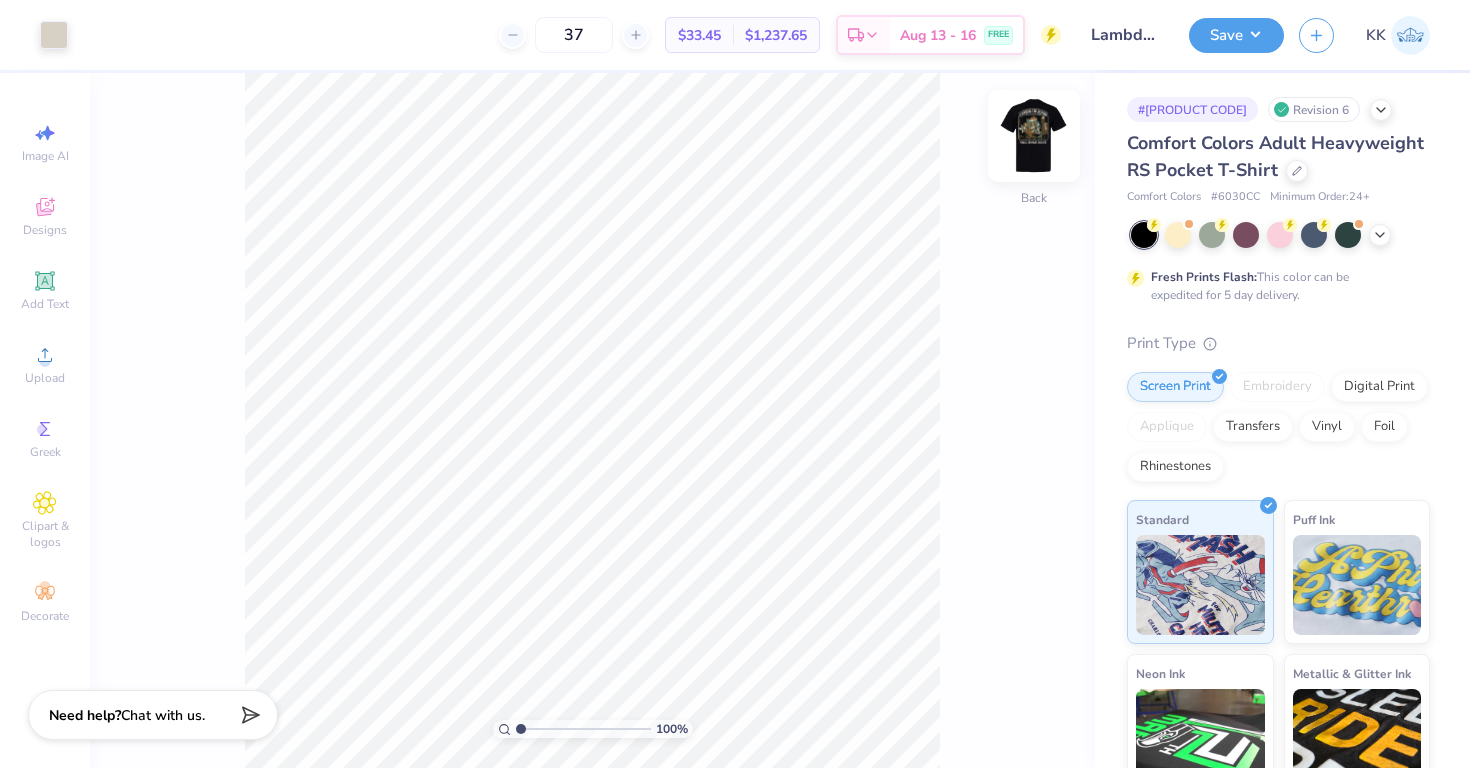 click at bounding box center [1034, 136] 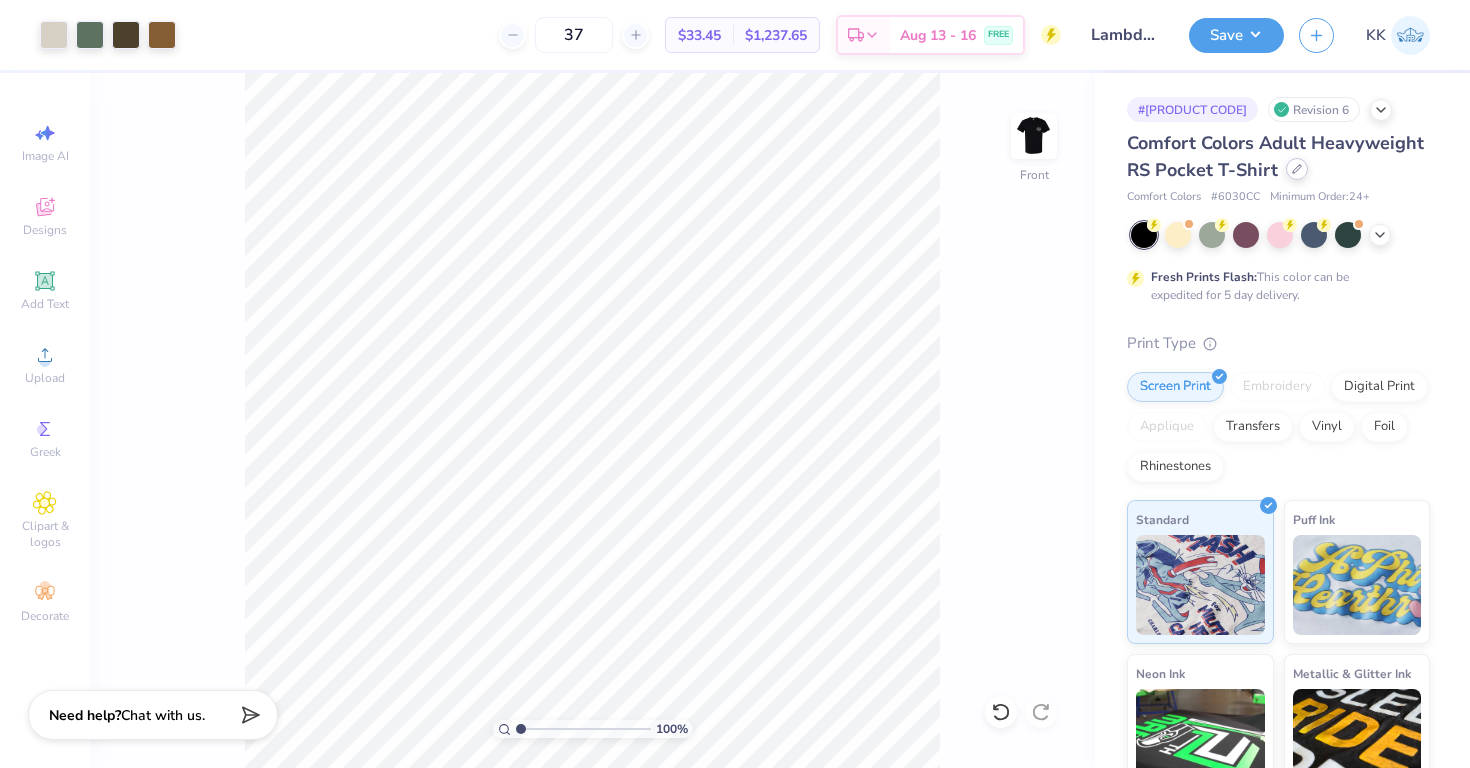 click 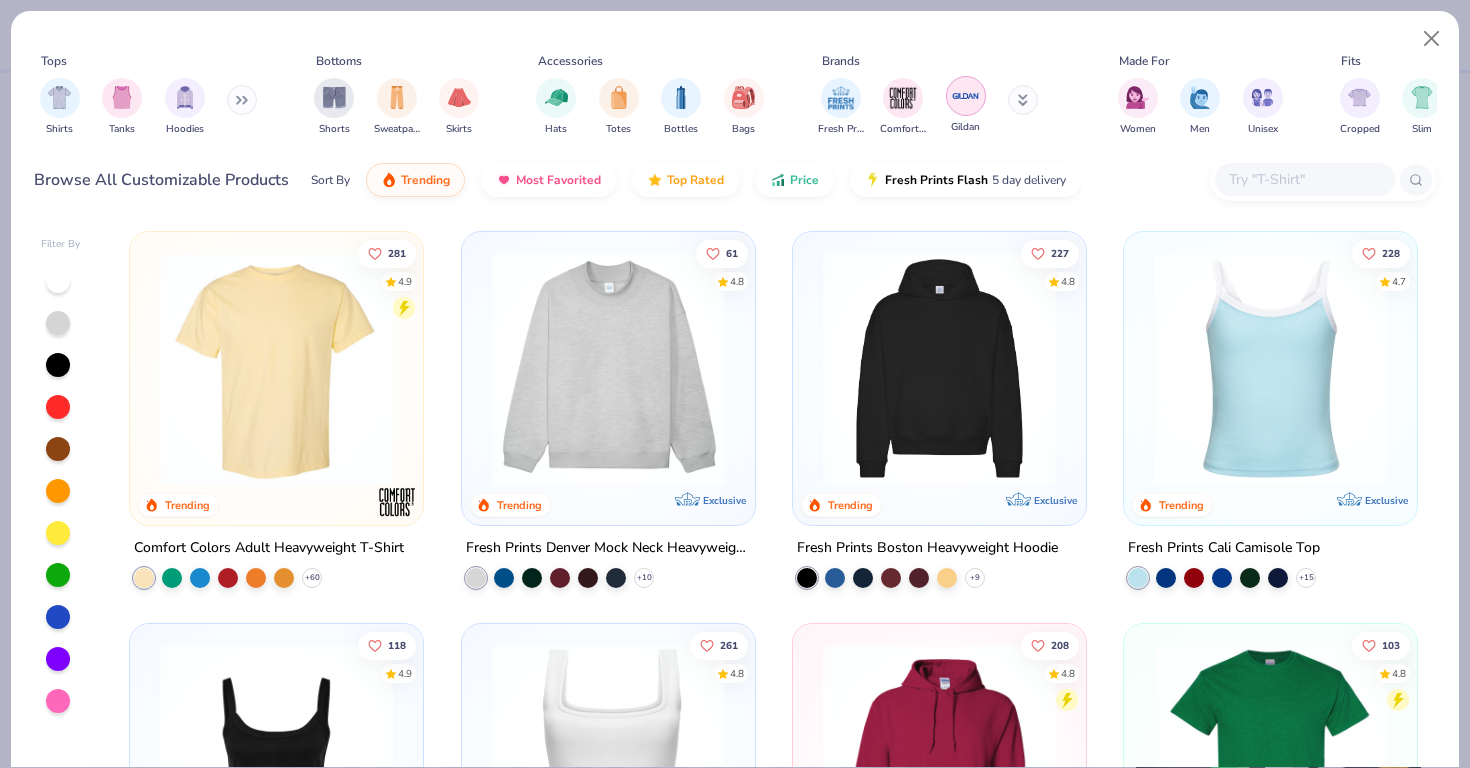 click at bounding box center (966, 96) 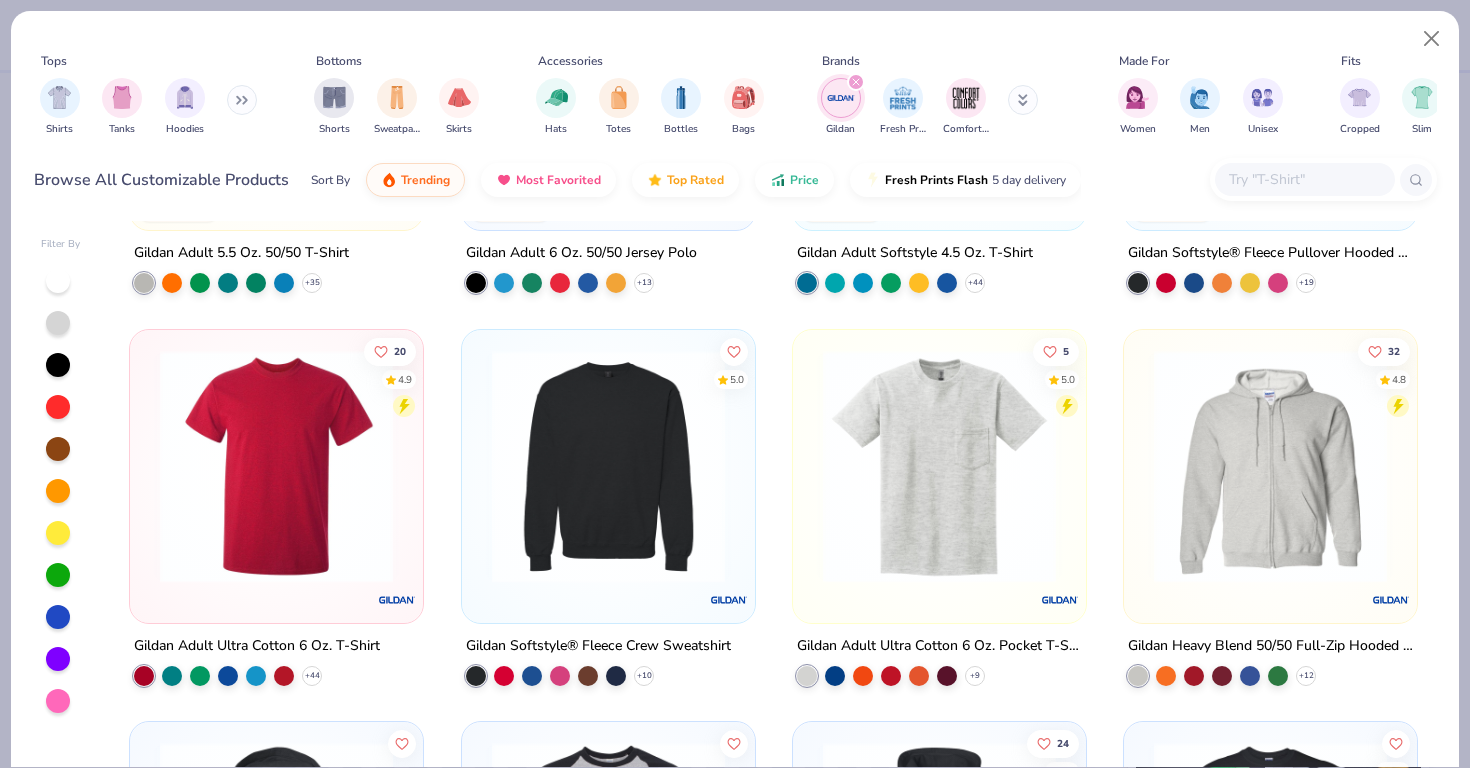 scroll, scrollTop: 722, scrollLeft: 0, axis: vertical 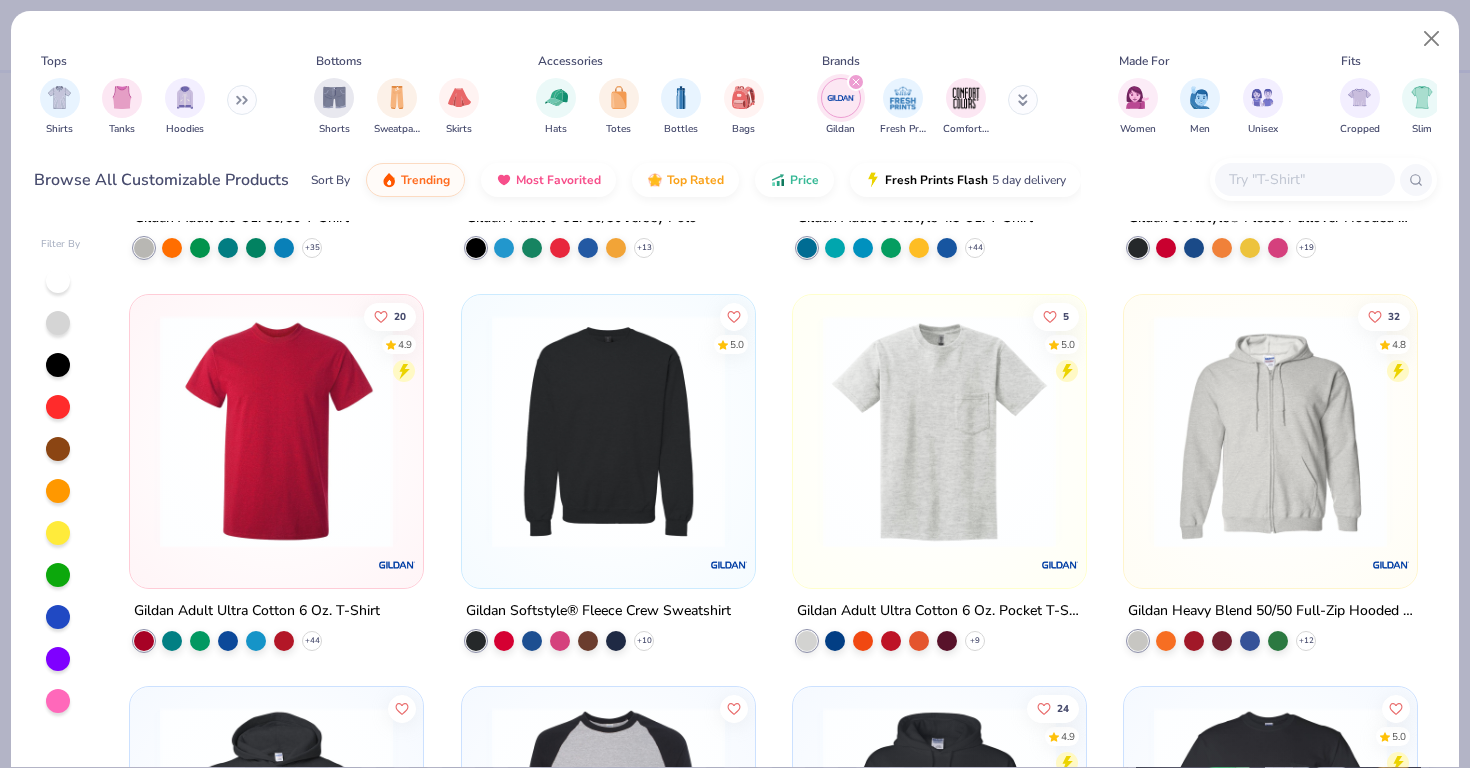 click at bounding box center [939, 430] 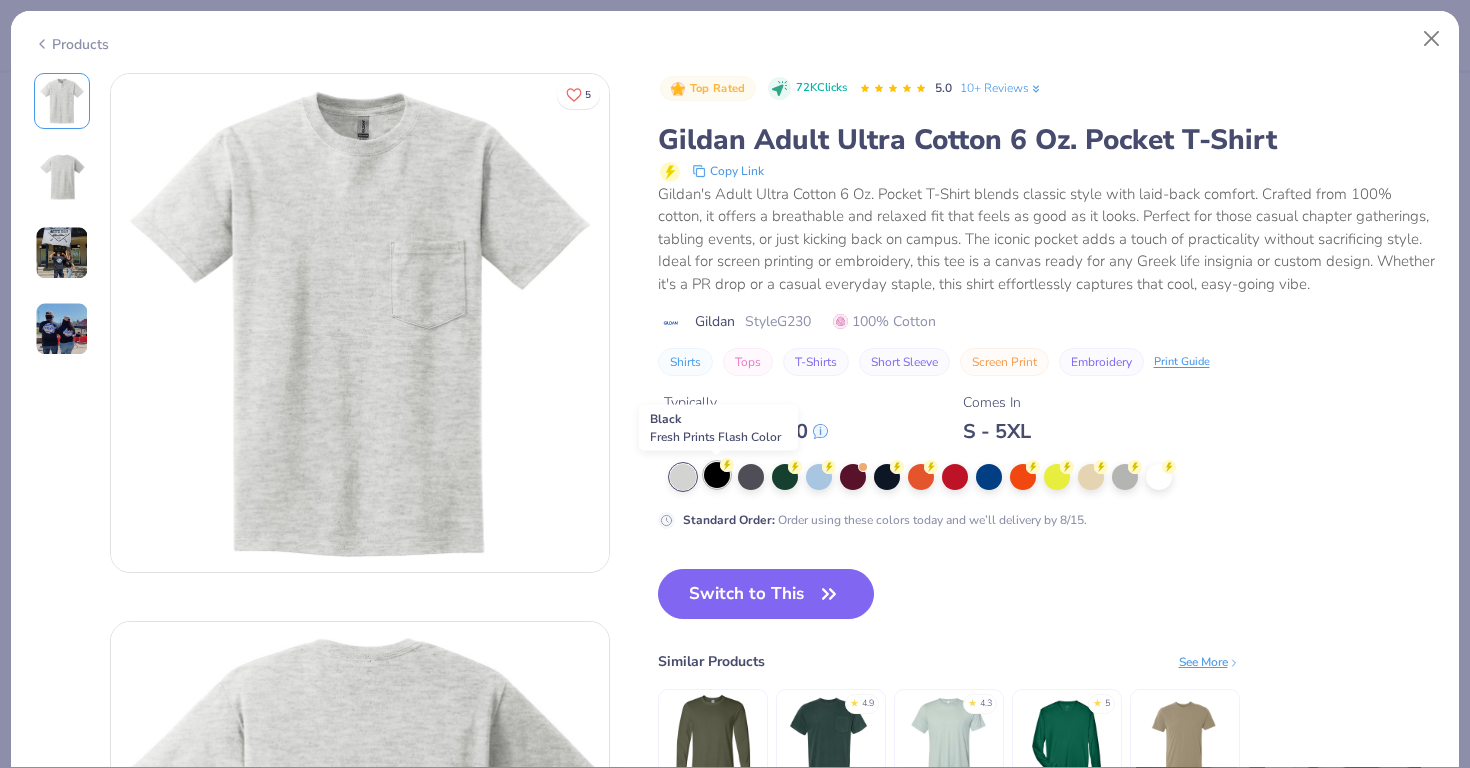 click at bounding box center (717, 475) 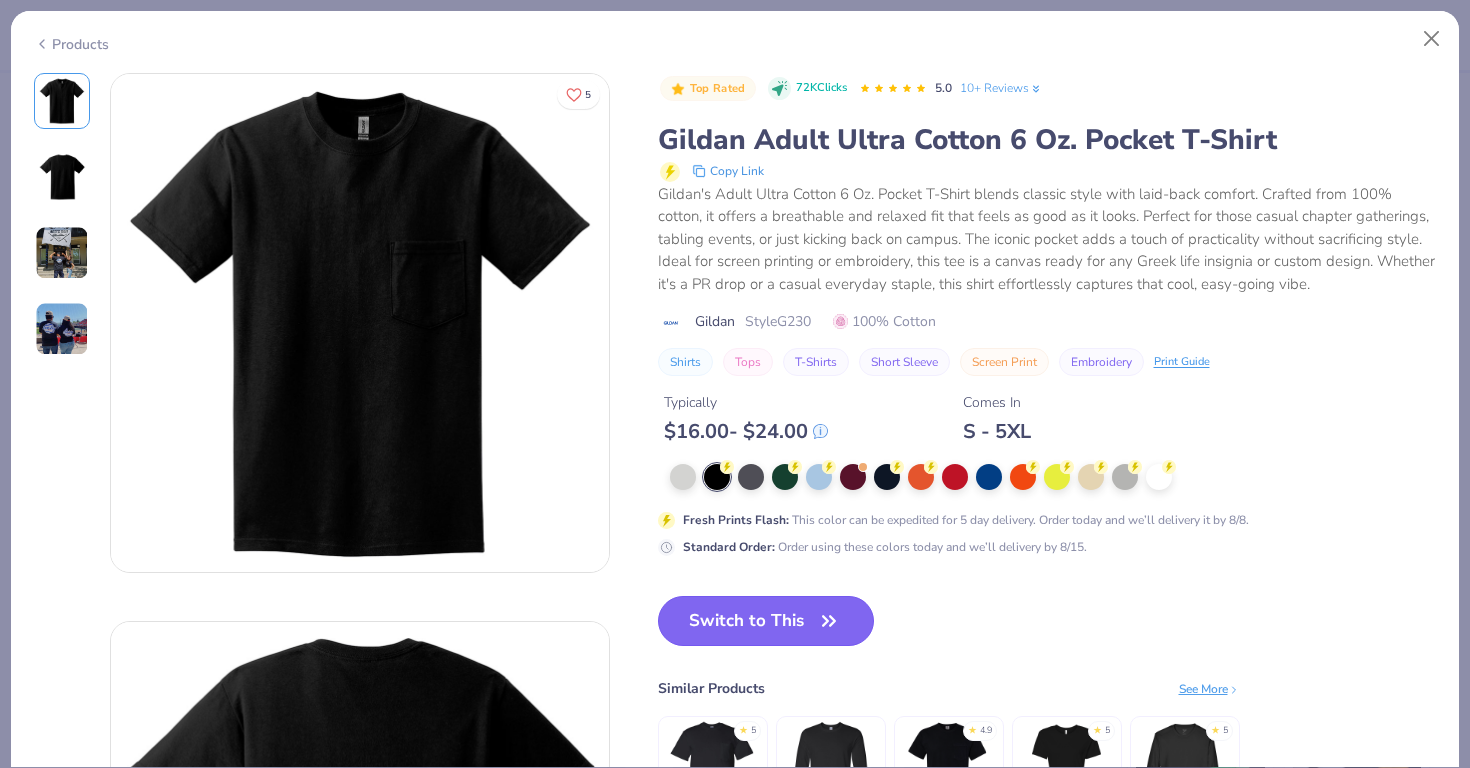 click on "Switch to This" at bounding box center (766, 621) 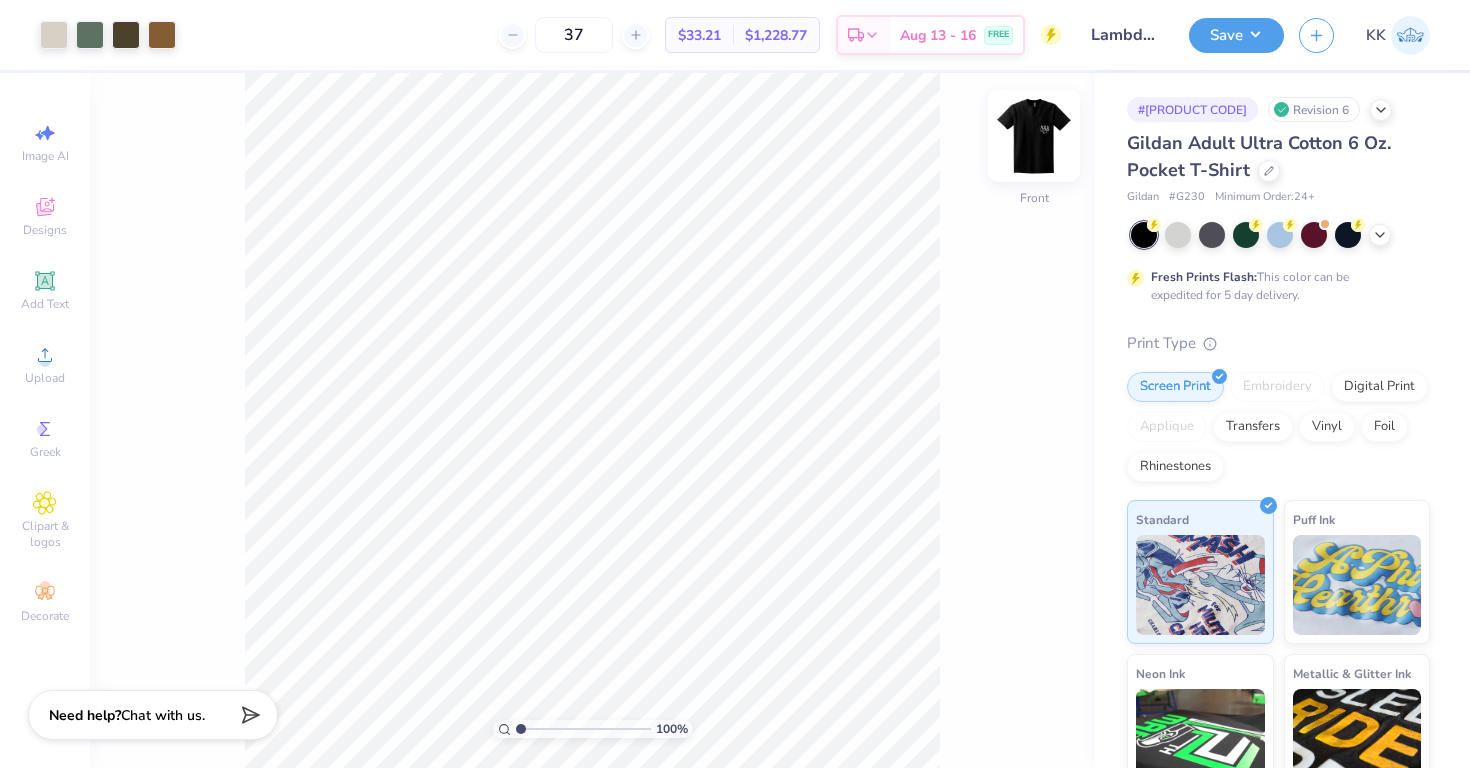 click at bounding box center [1034, 136] 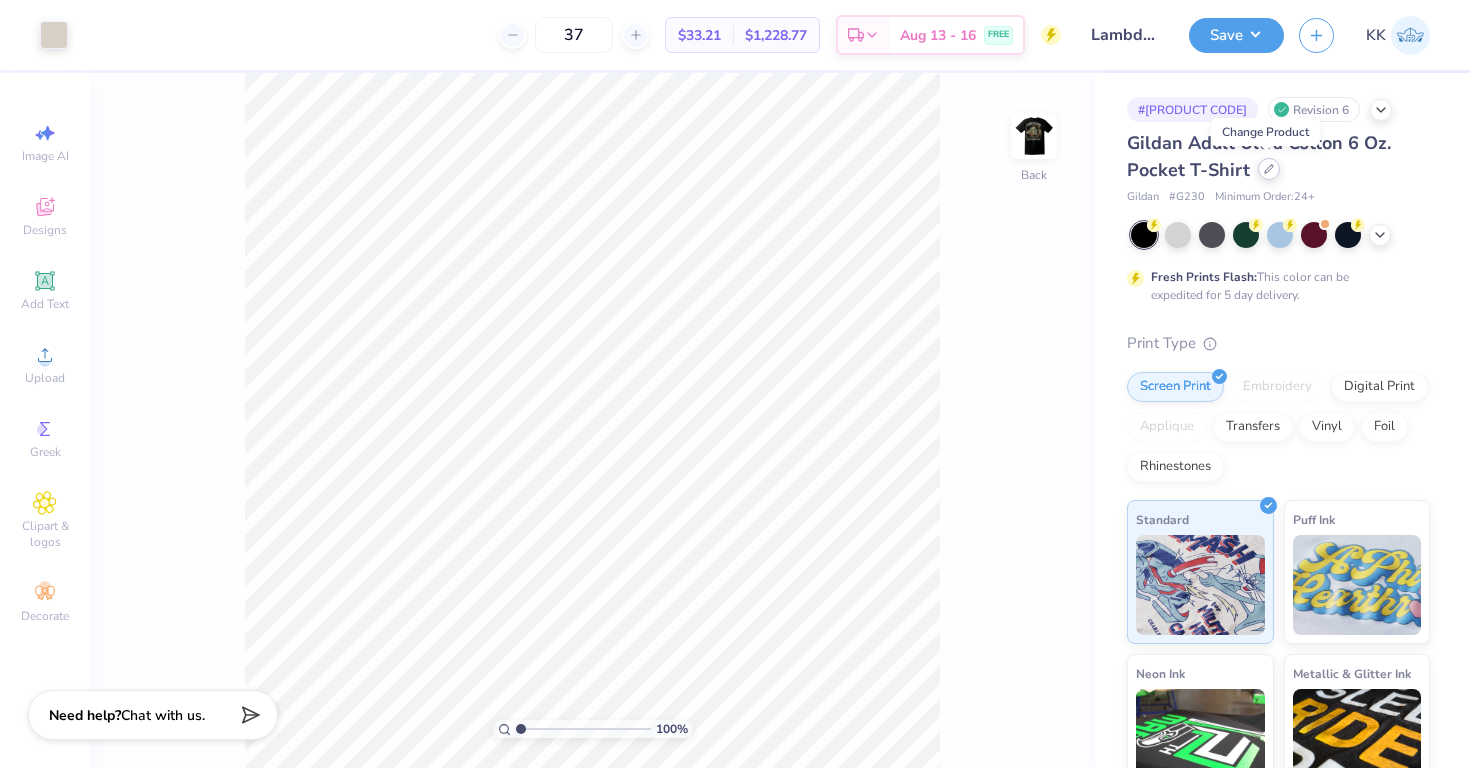 click at bounding box center [1269, 169] 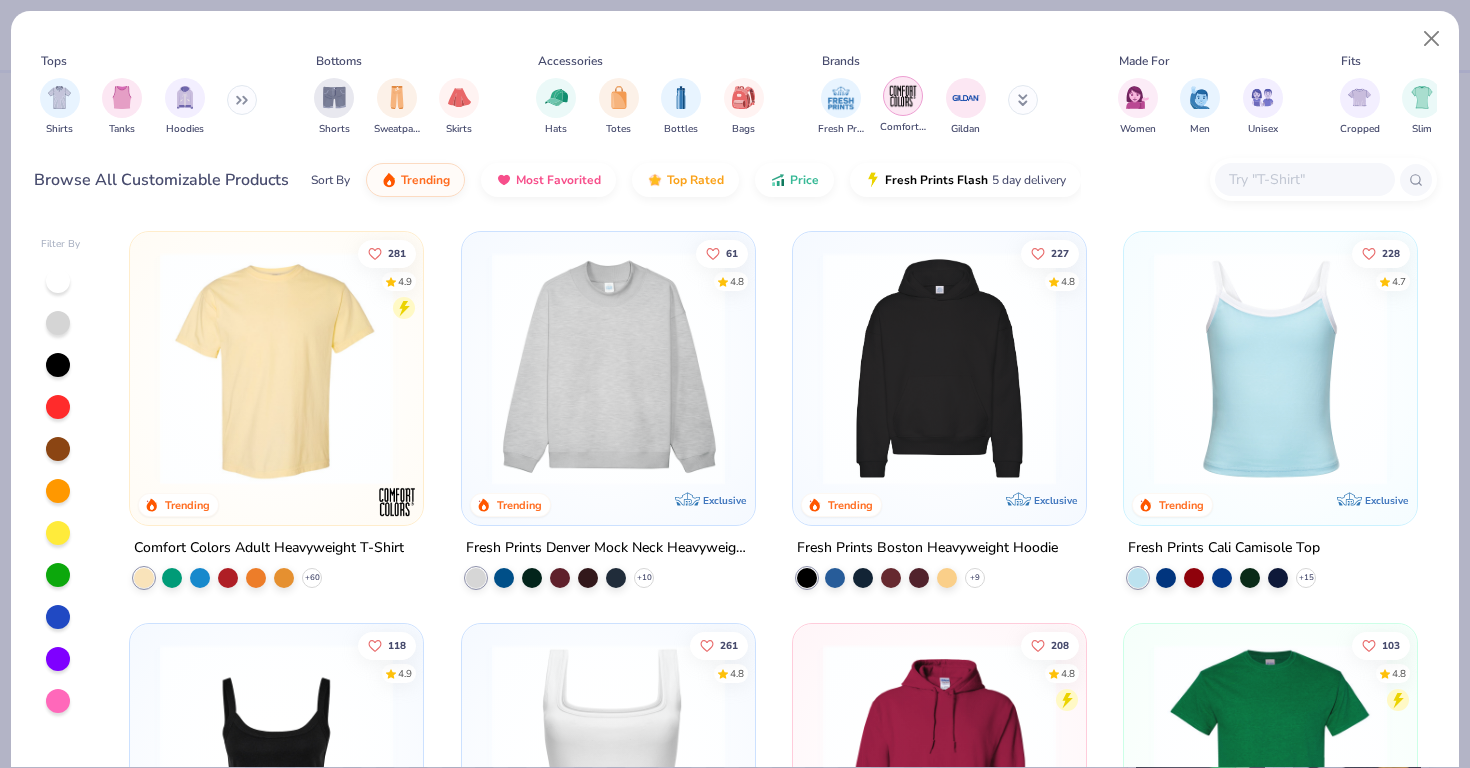 click at bounding box center [903, 96] 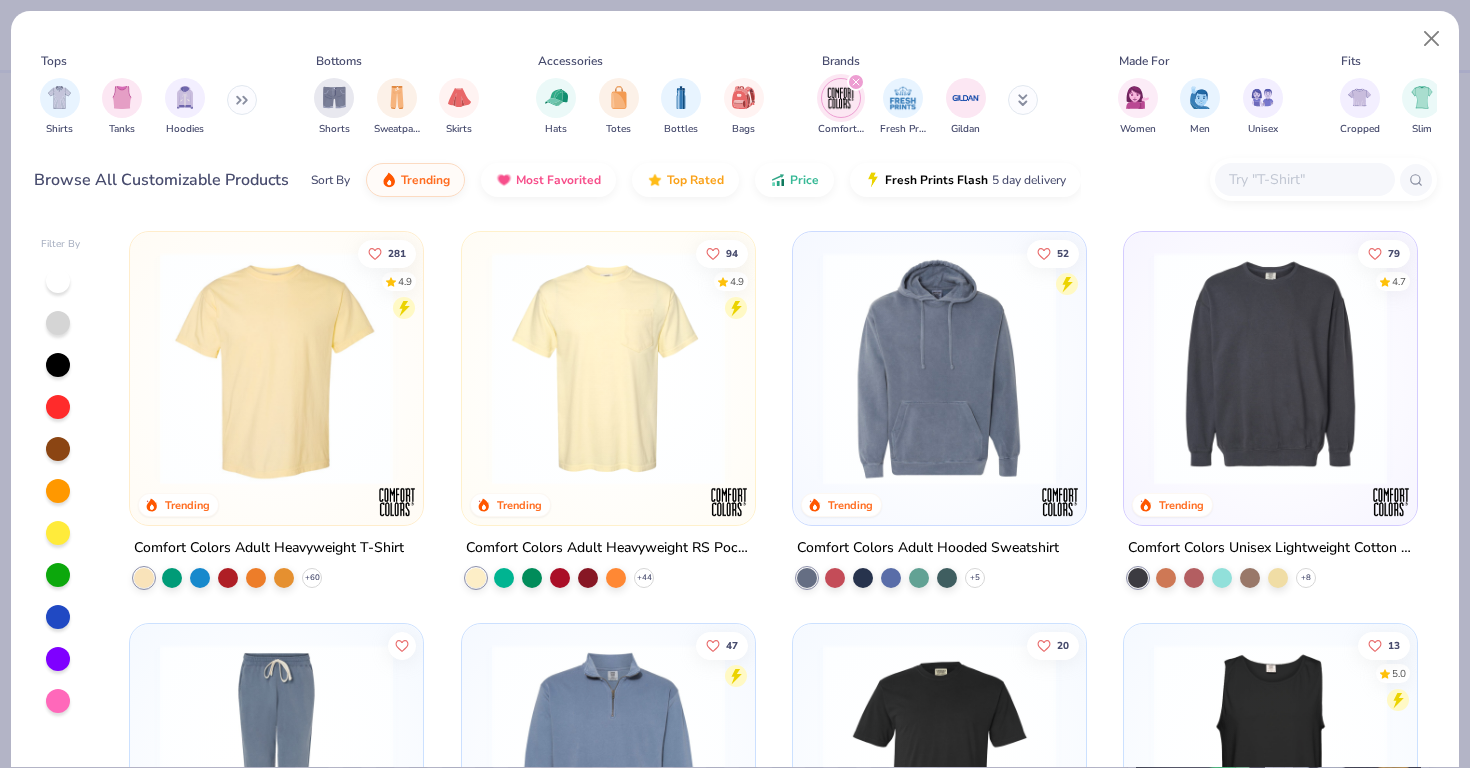 click at bounding box center [608, 368] 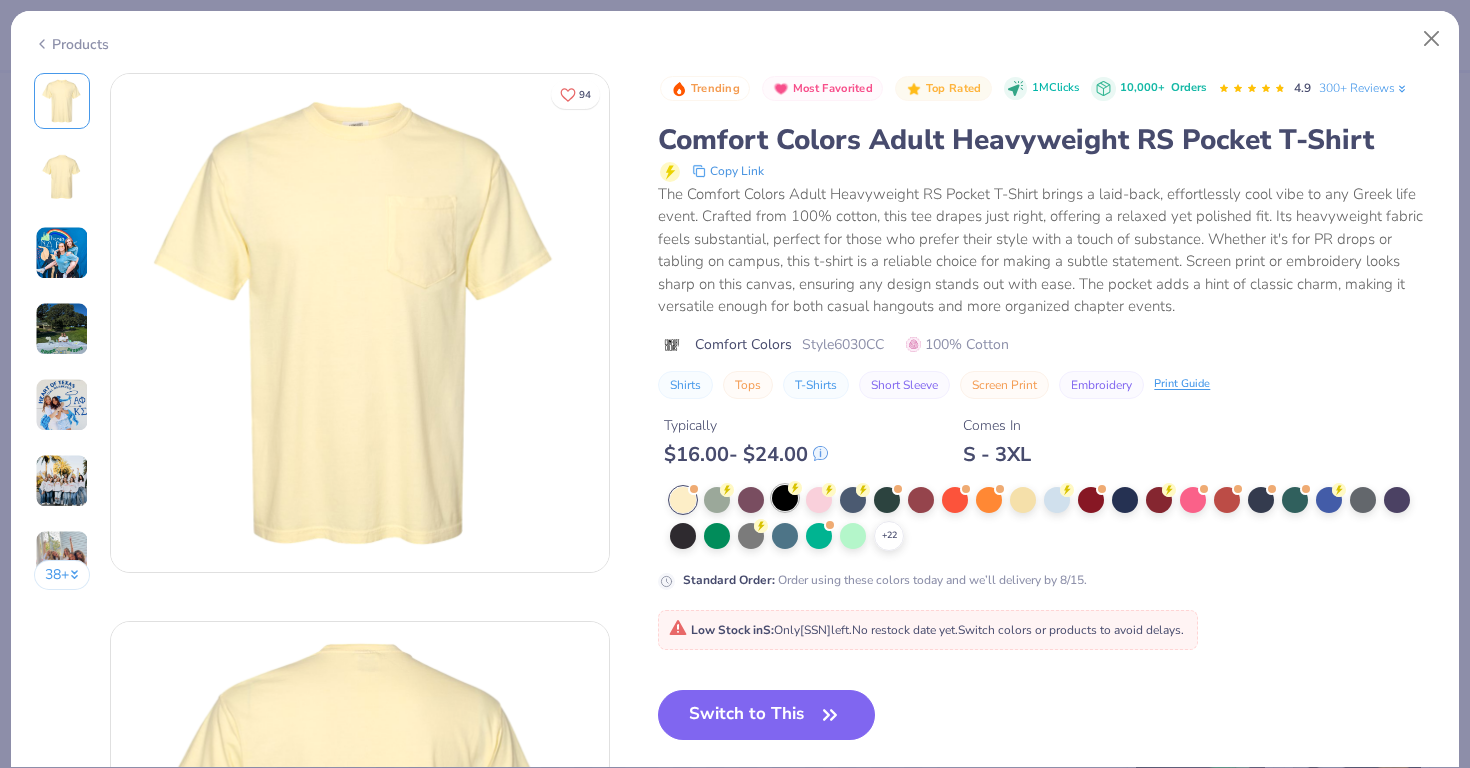 click at bounding box center [785, 498] 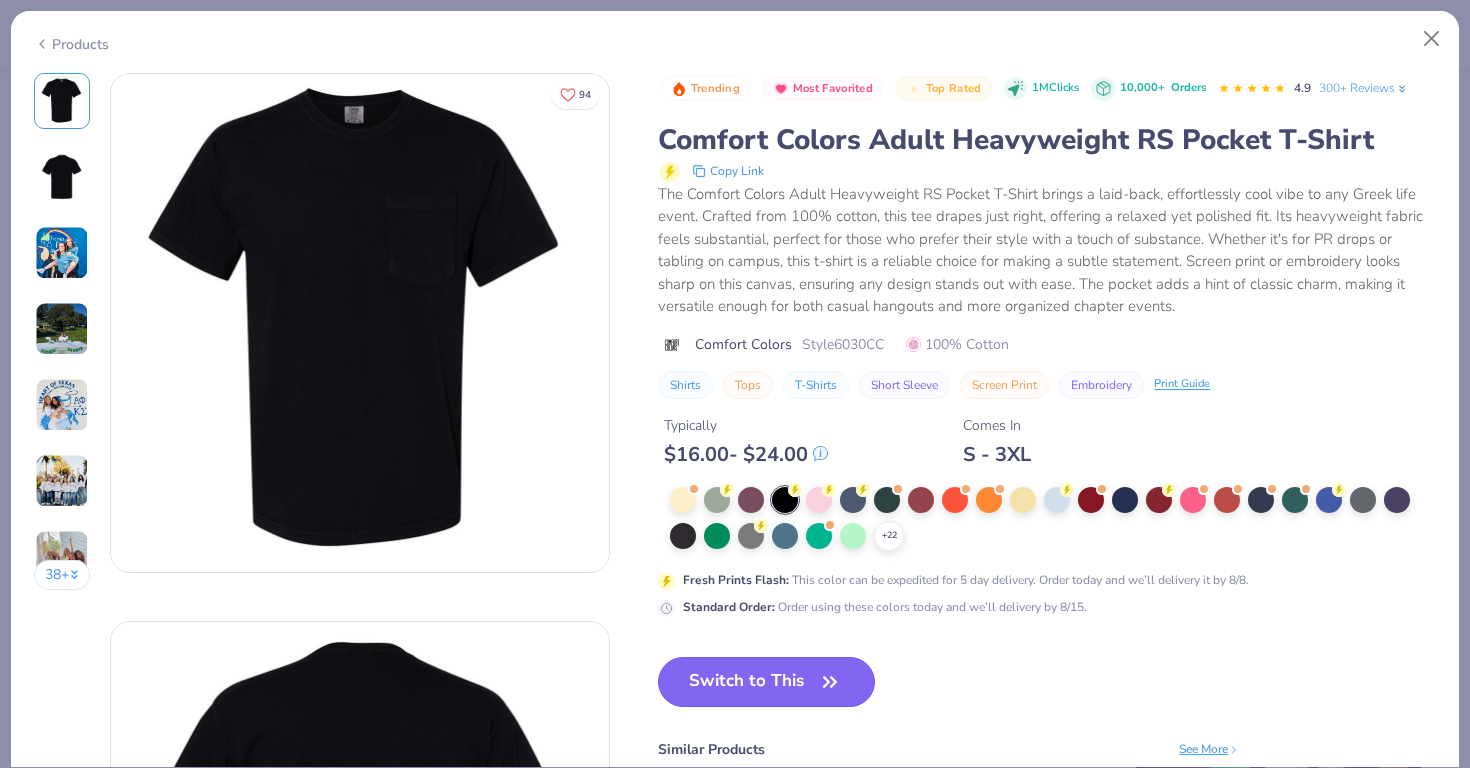 click on "Switch to This" at bounding box center (766, 682) 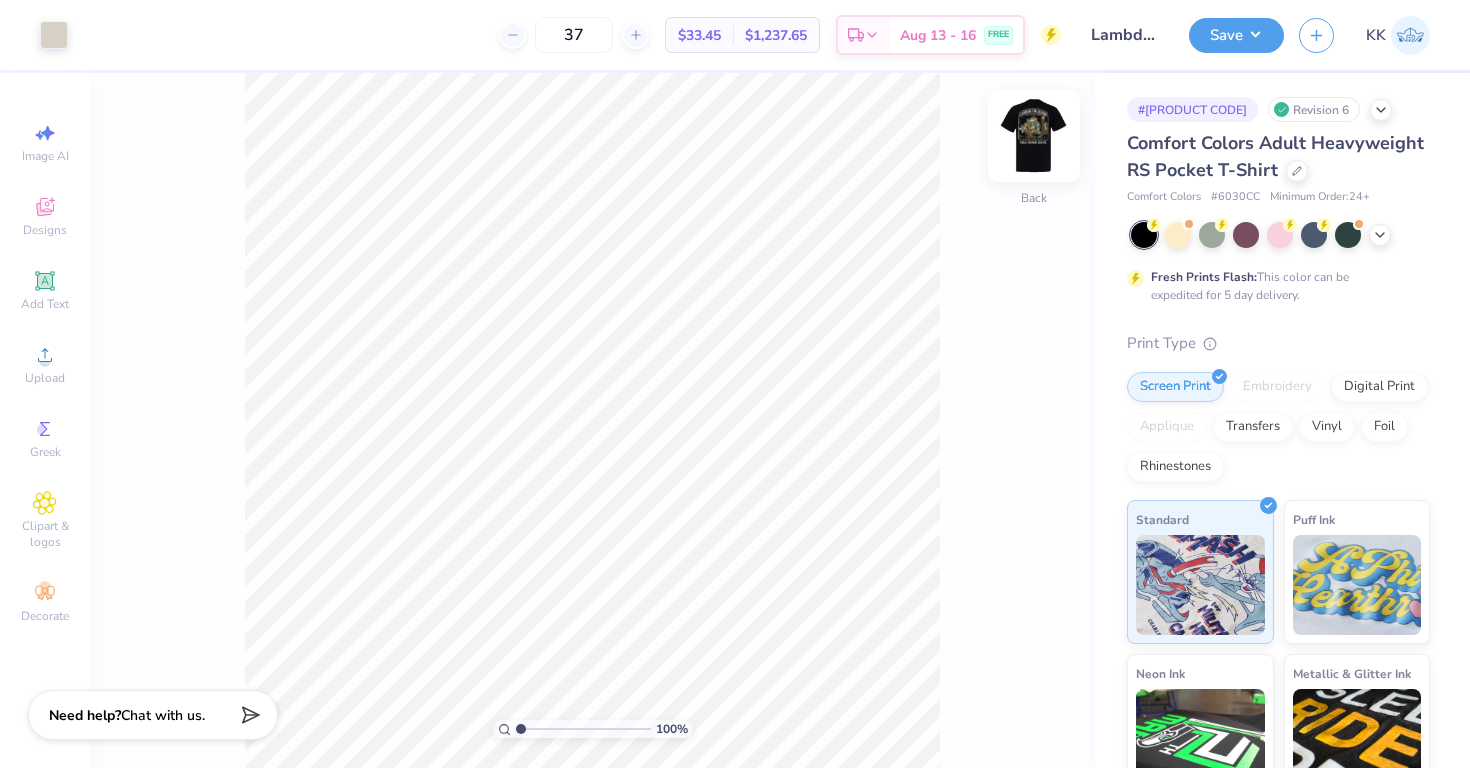 click at bounding box center [1034, 136] 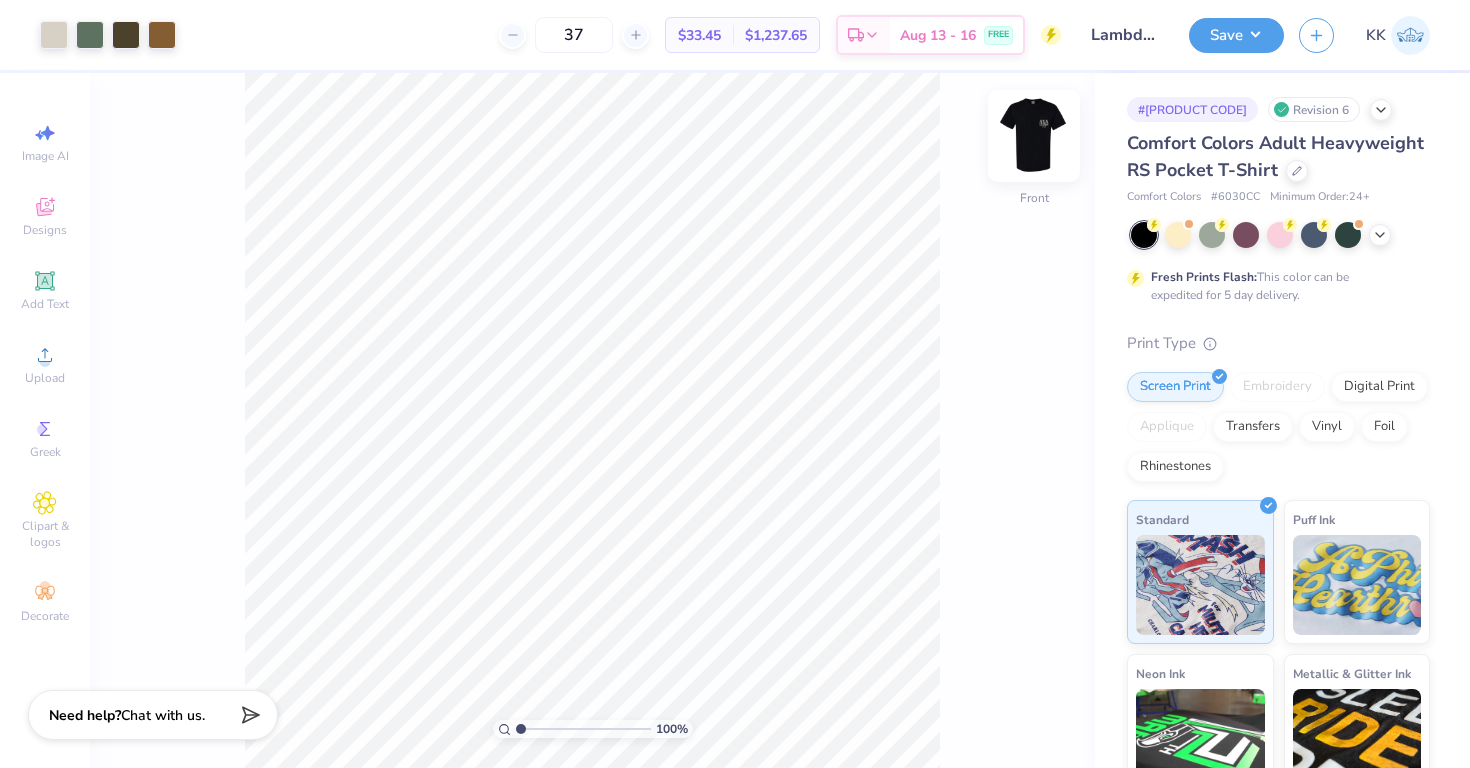 click at bounding box center (1034, 136) 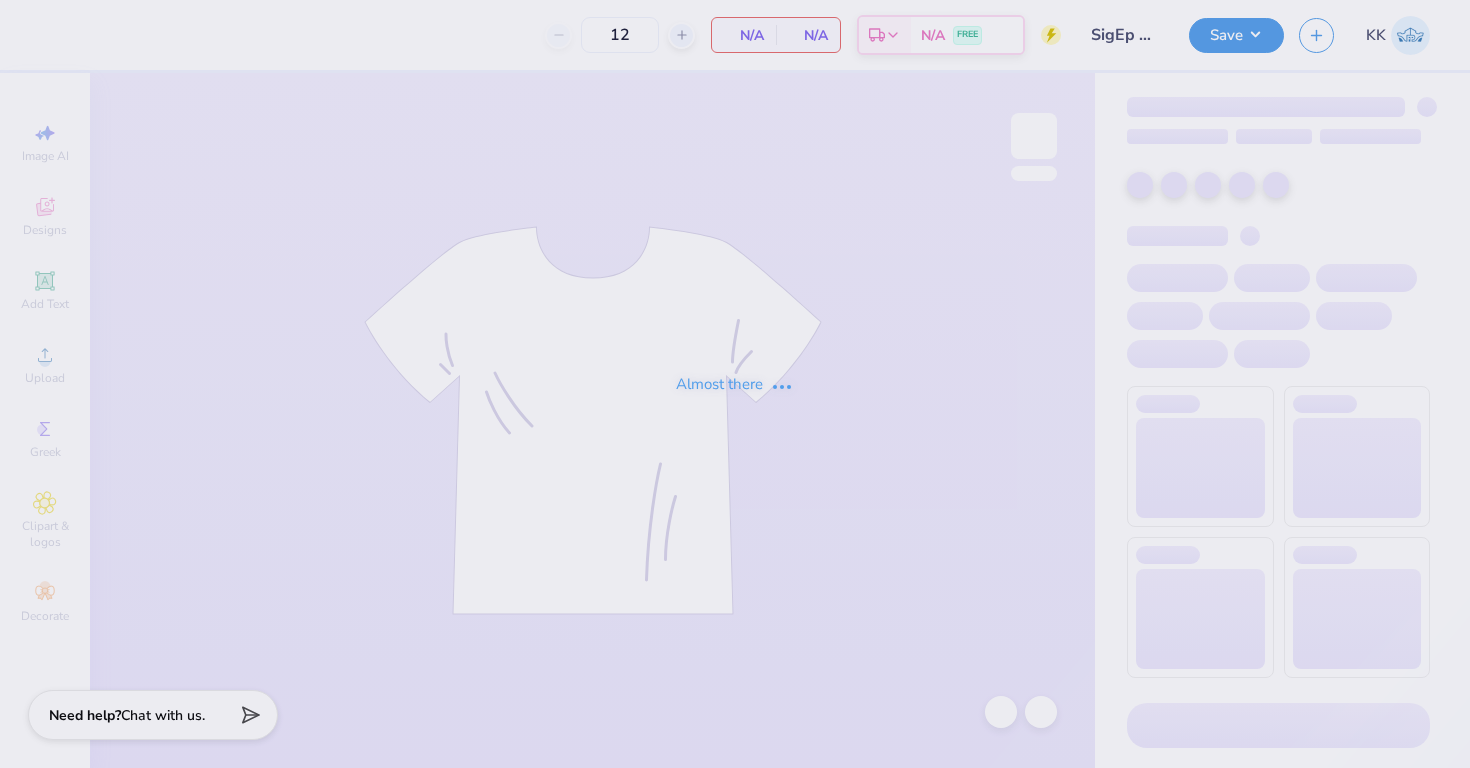 scroll, scrollTop: 0, scrollLeft: 0, axis: both 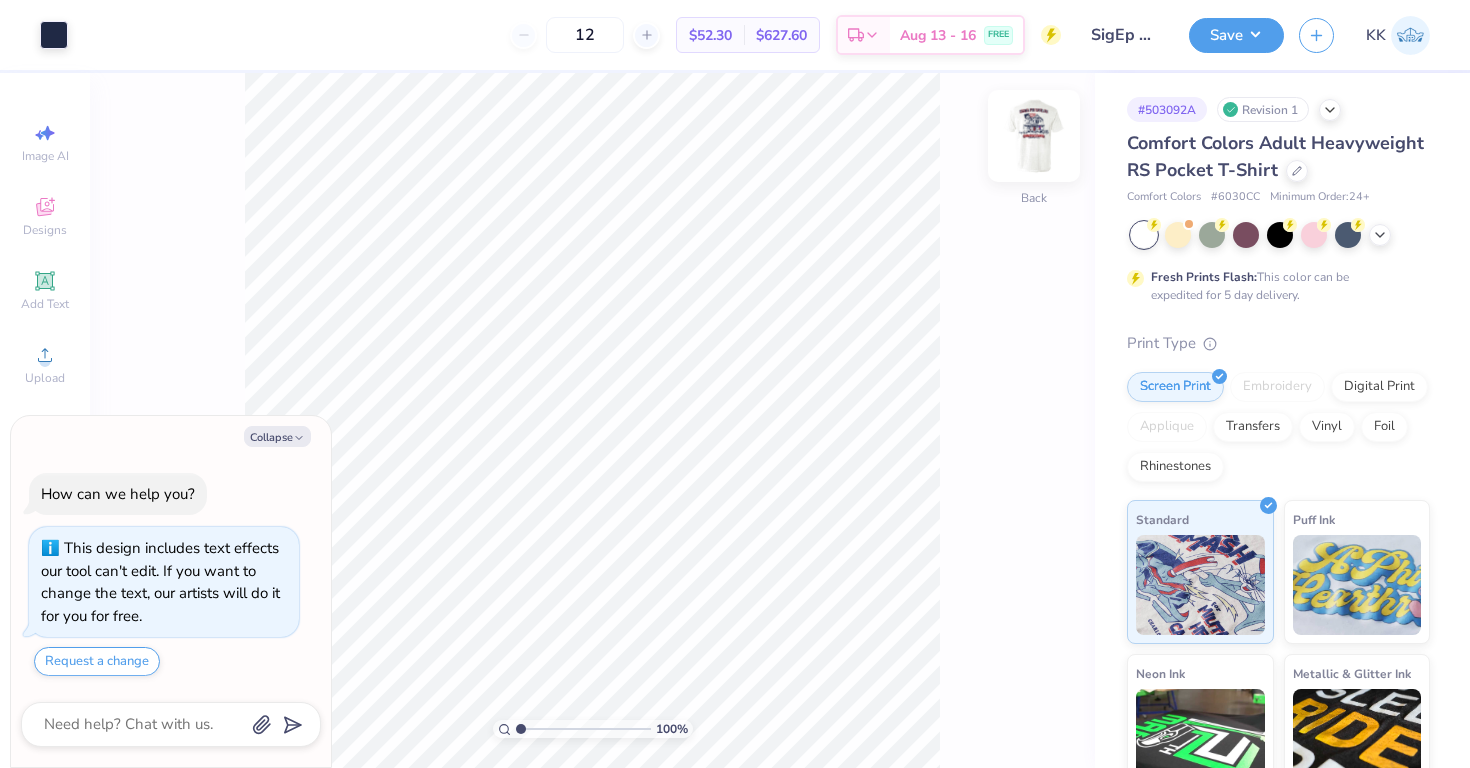 click at bounding box center [1034, 136] 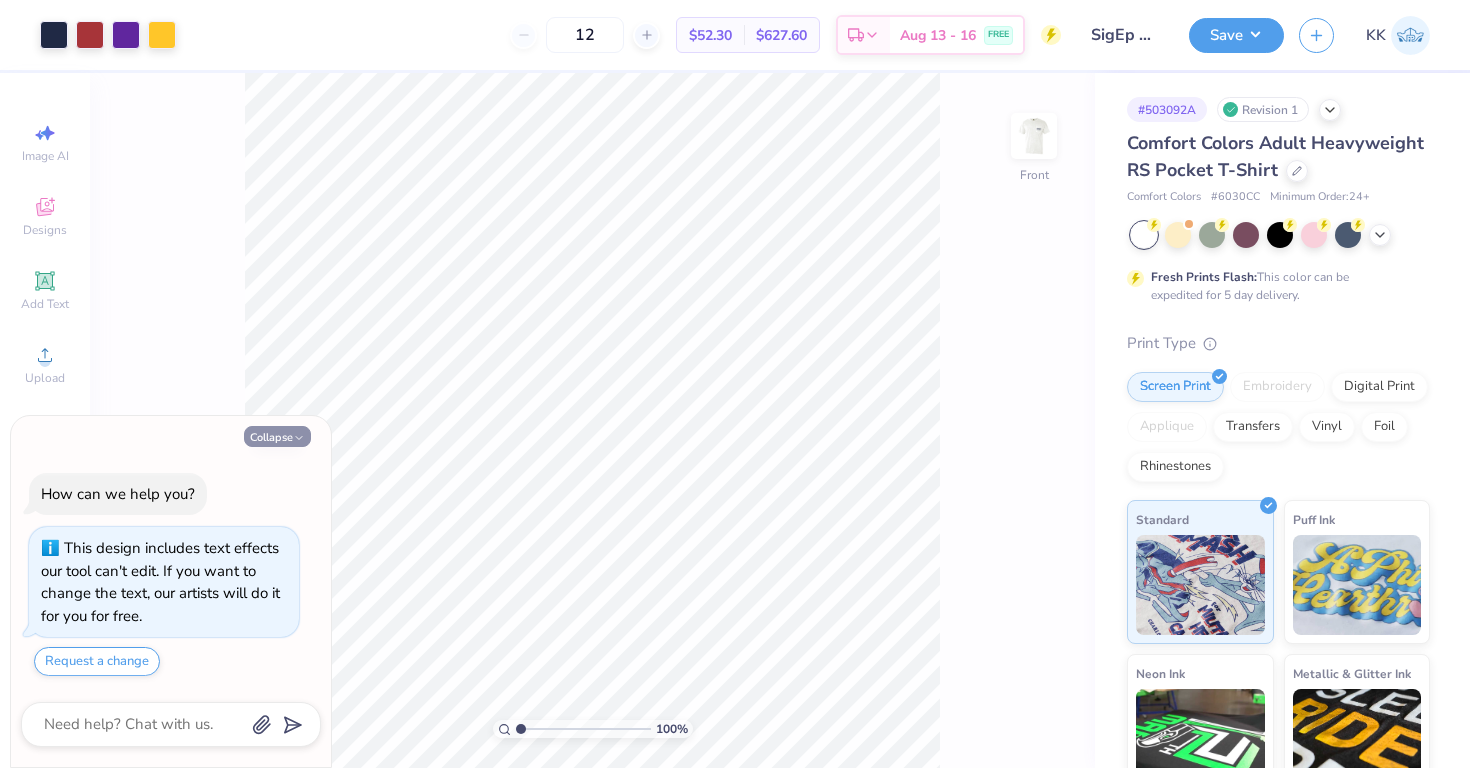 click 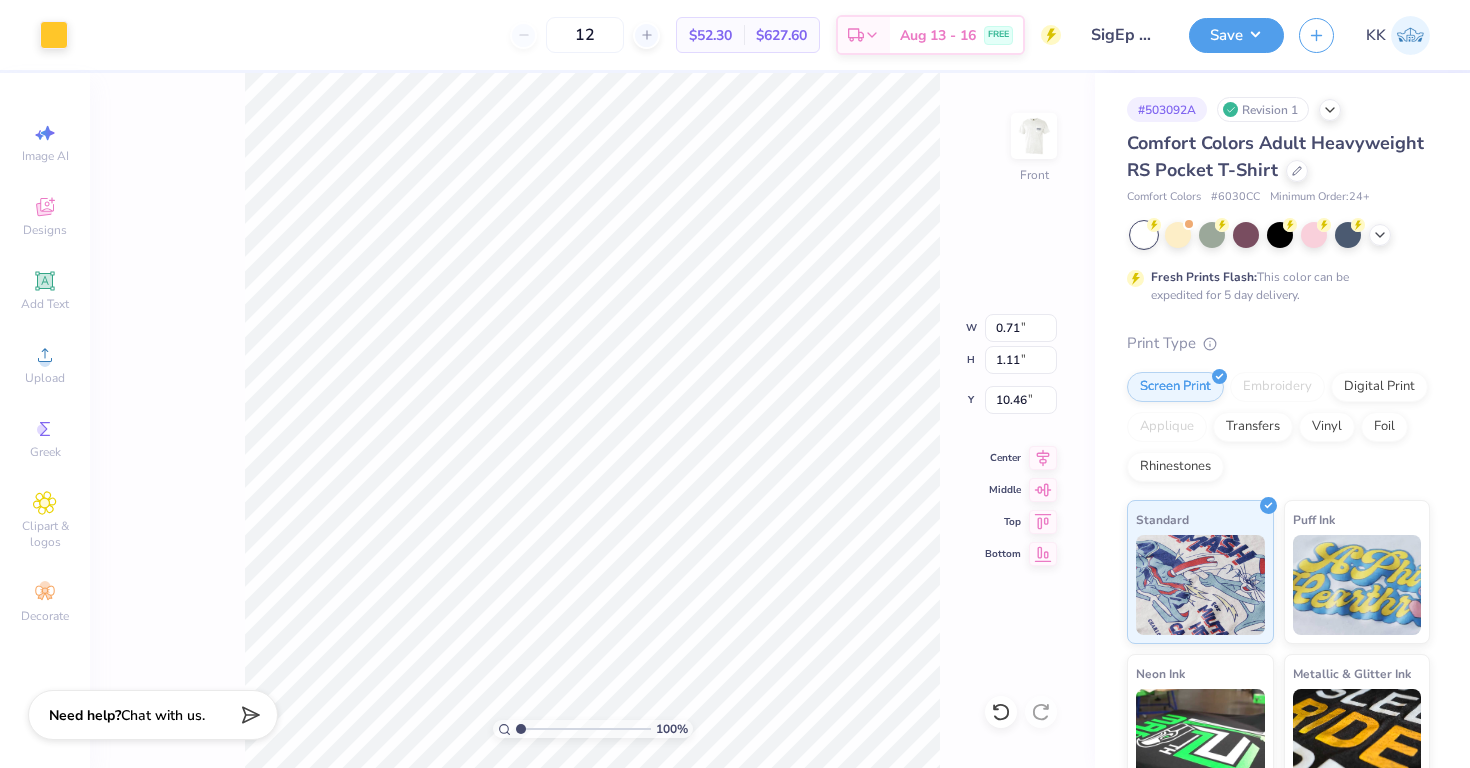 type on "0.71" 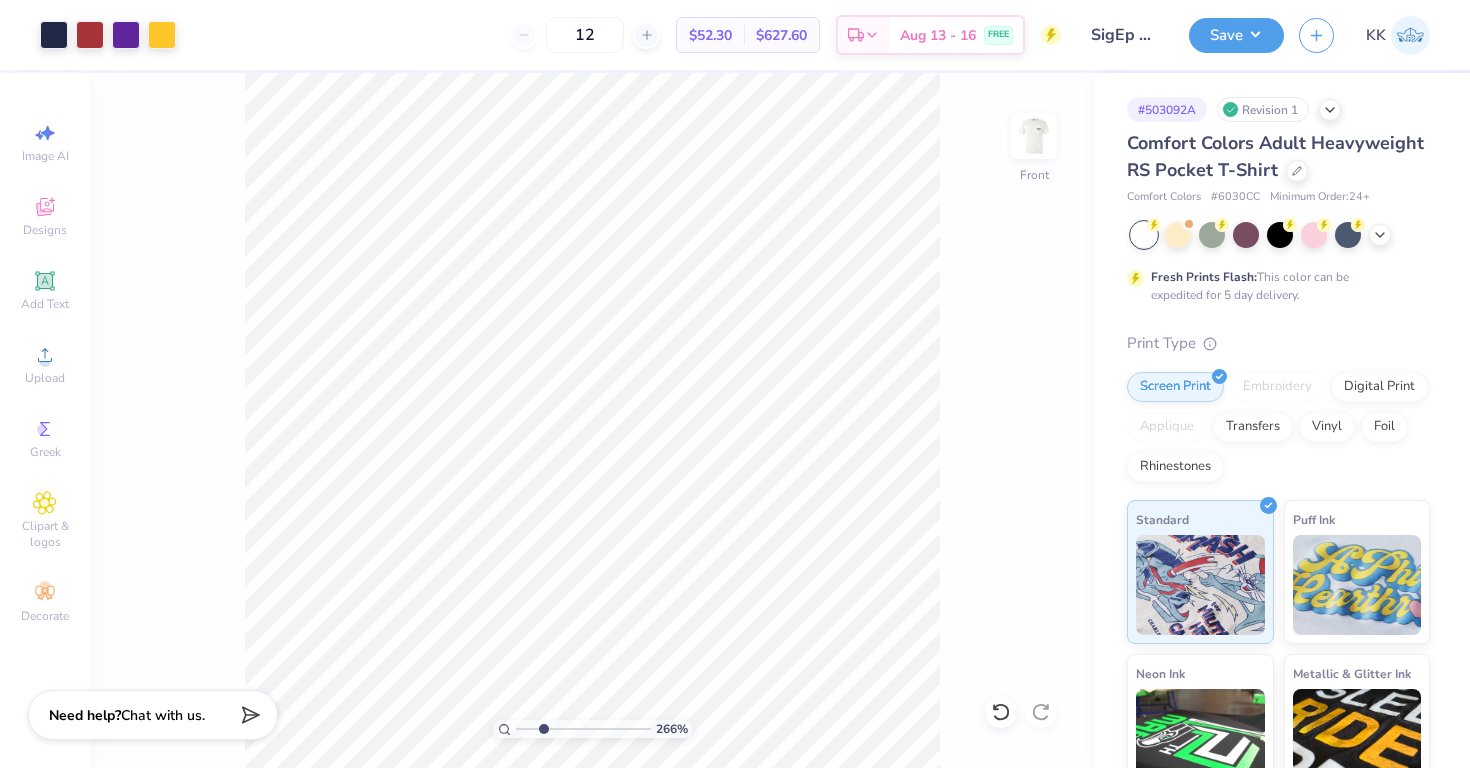 type on "2.66" 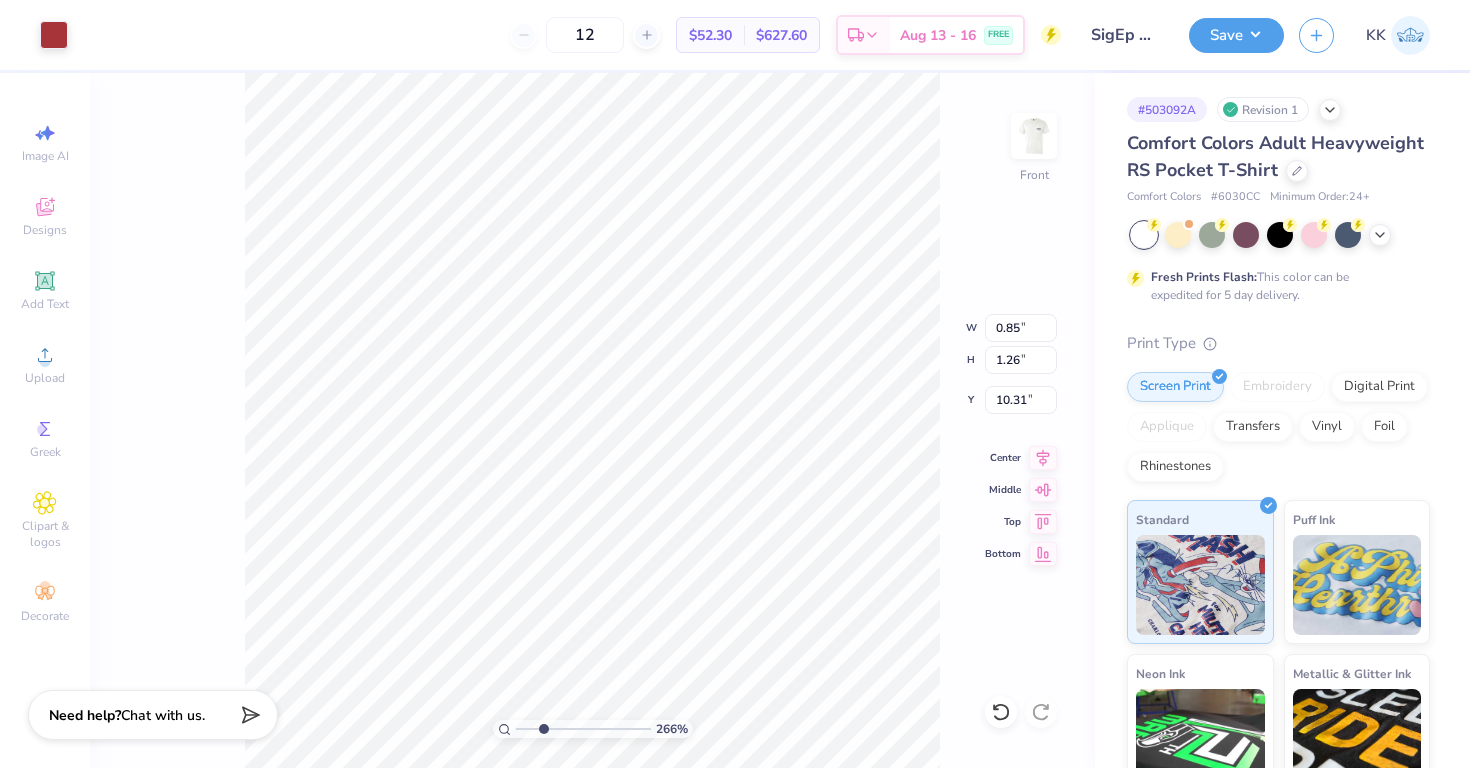 type on "10.30" 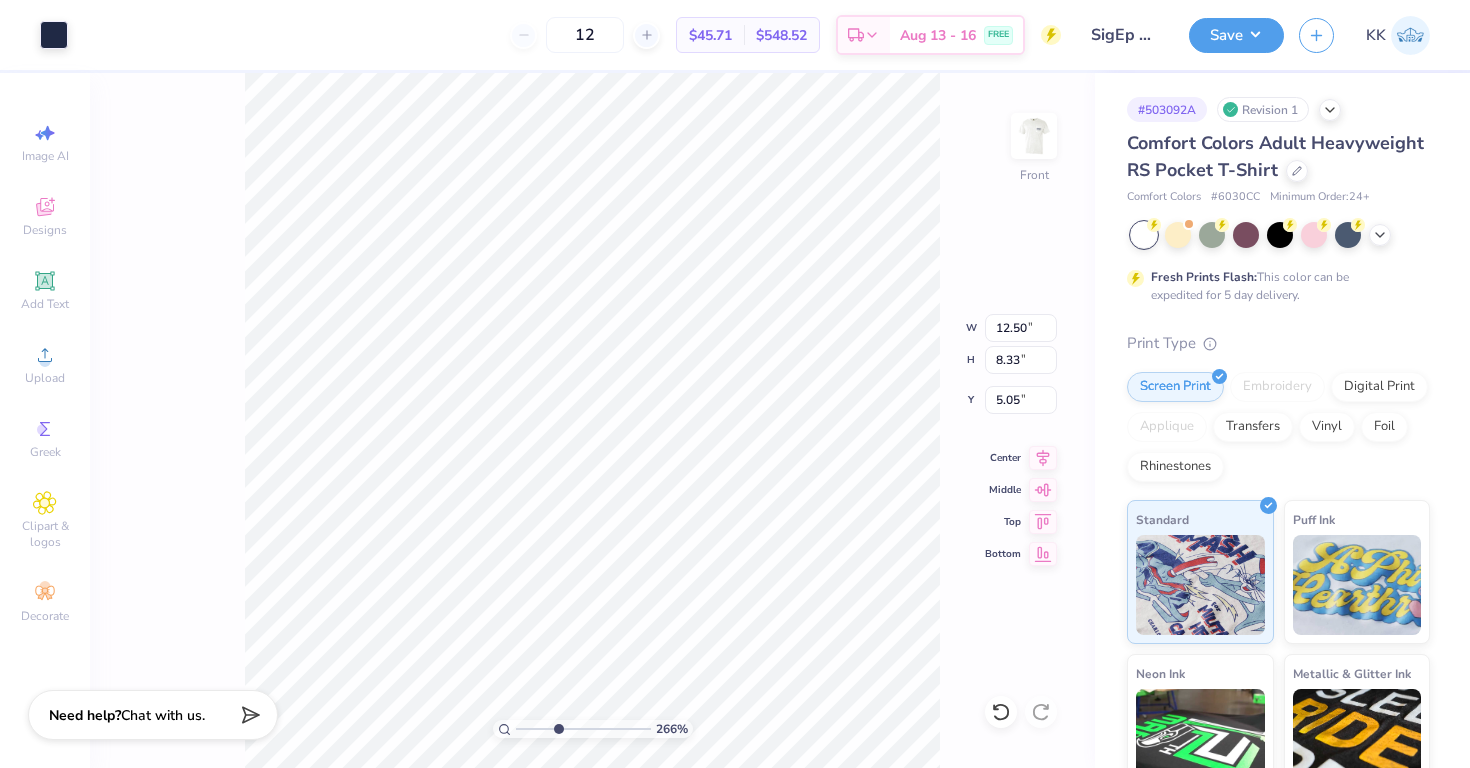 type on "3.77" 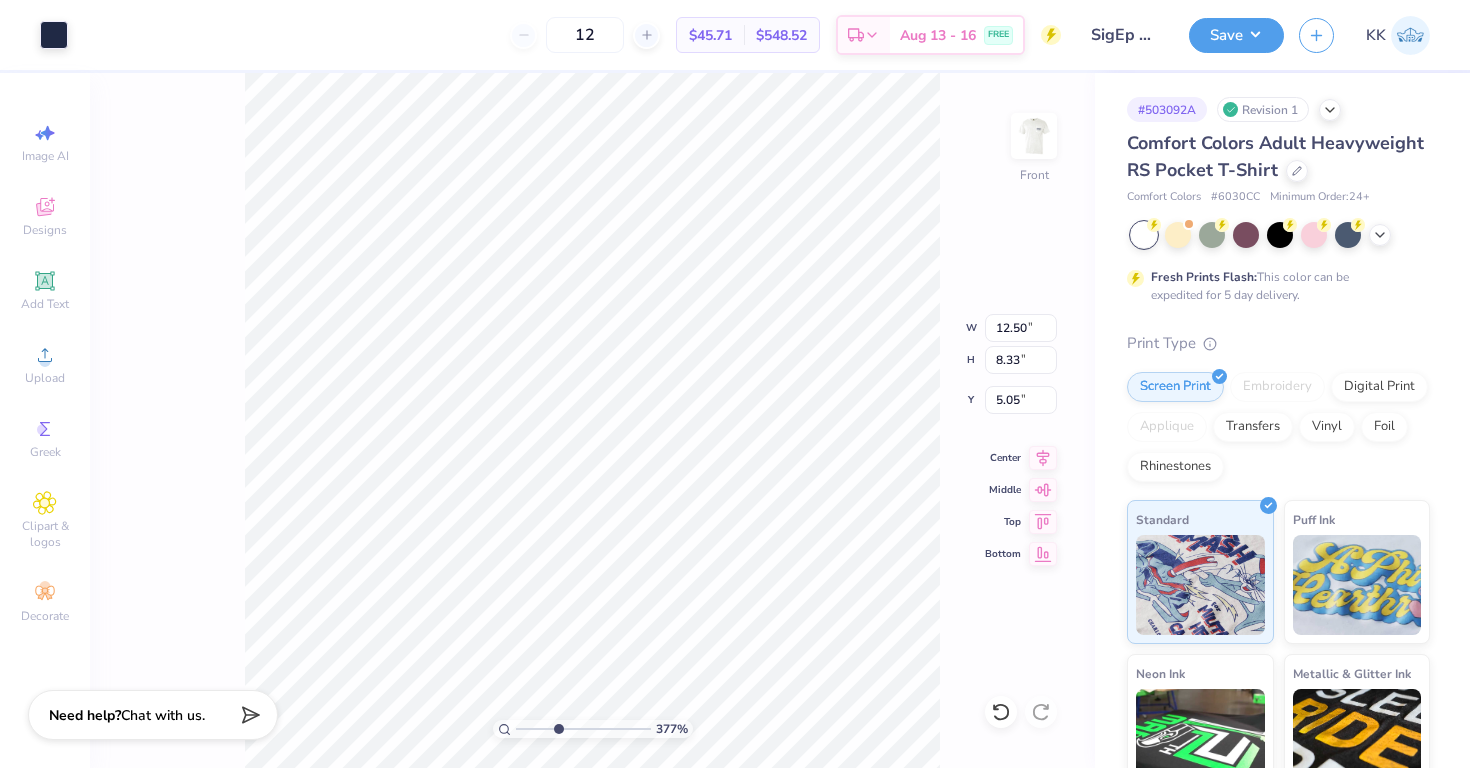type on "0.15" 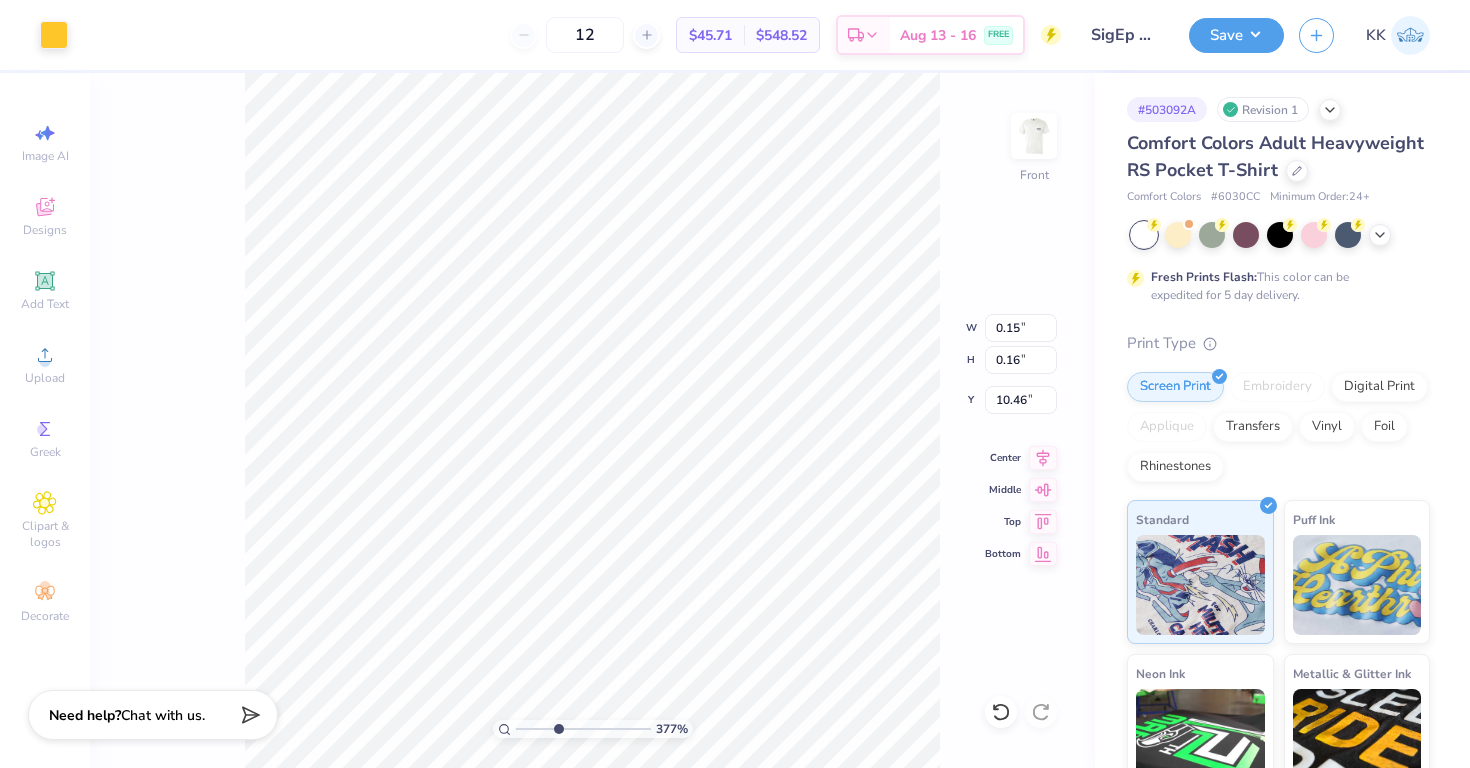 type on "10.47" 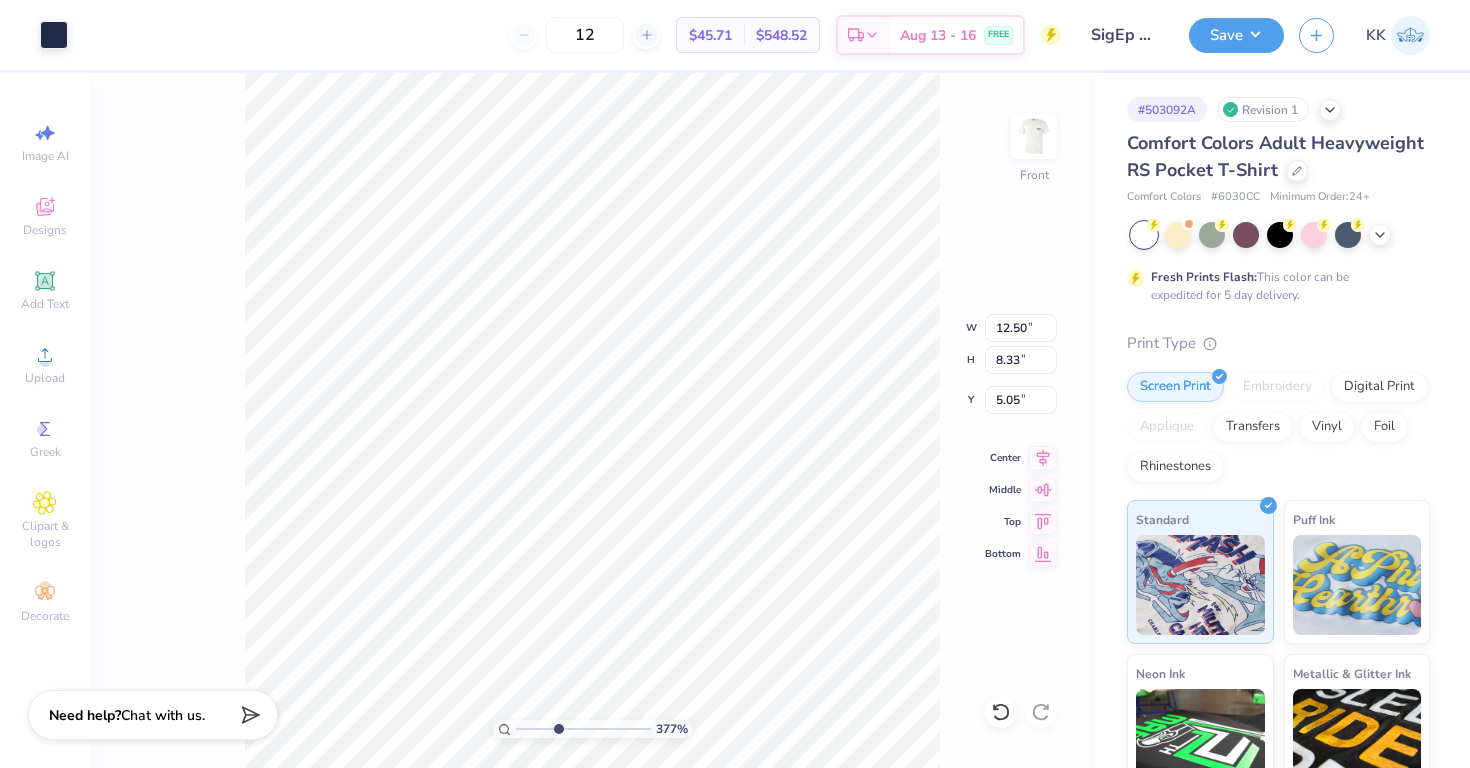 type on "0.15" 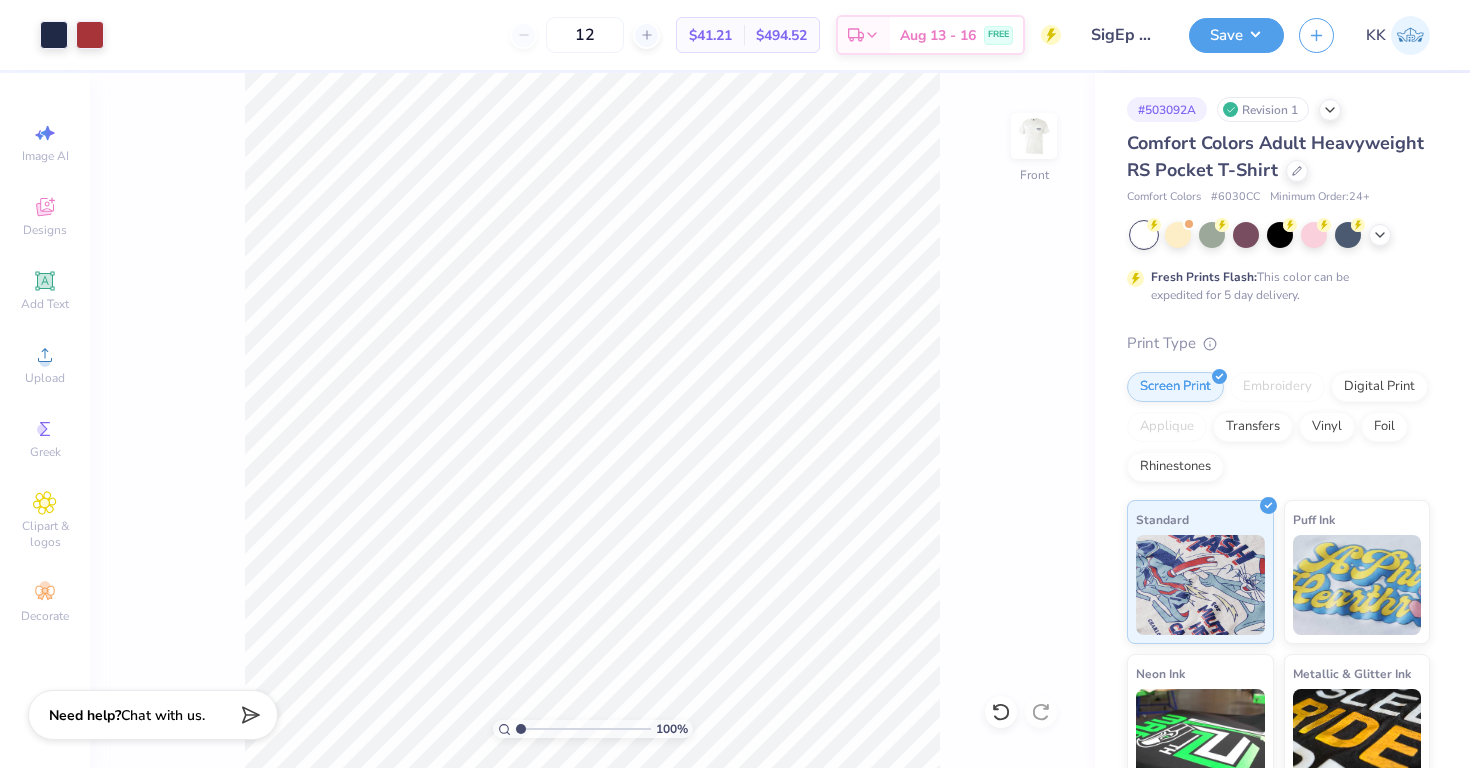 type on "1" 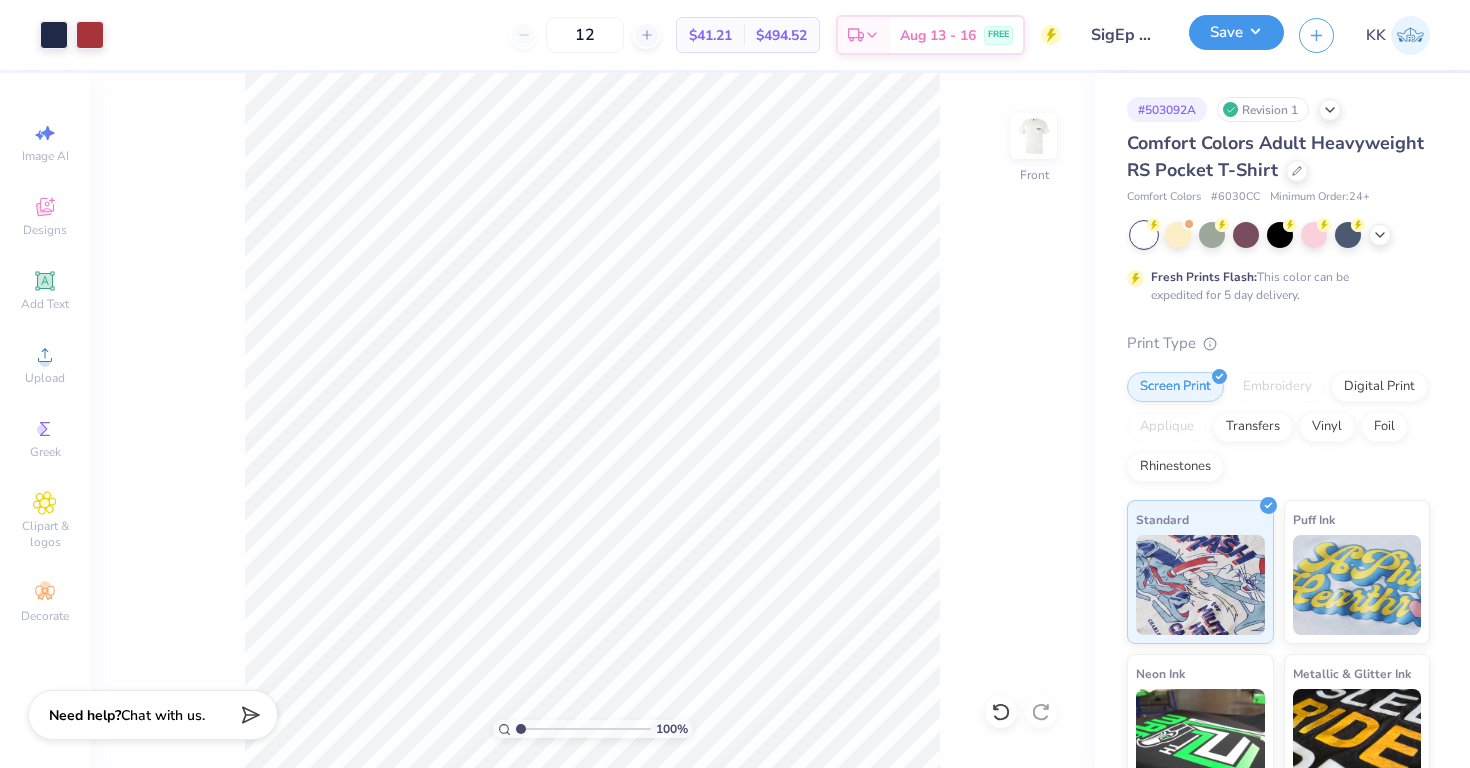 click on "Save" at bounding box center (1236, 32) 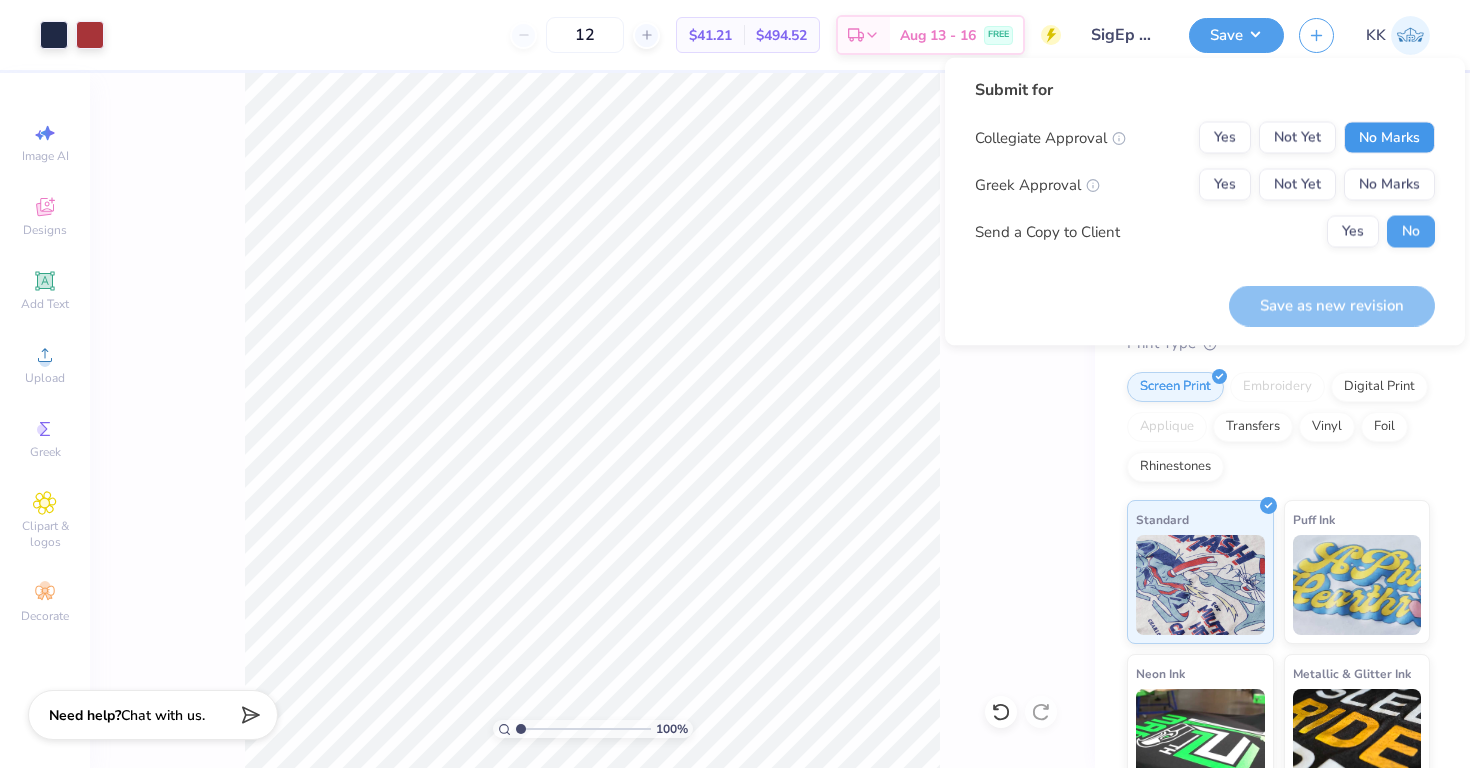 click on "No Marks" at bounding box center [1389, 138] 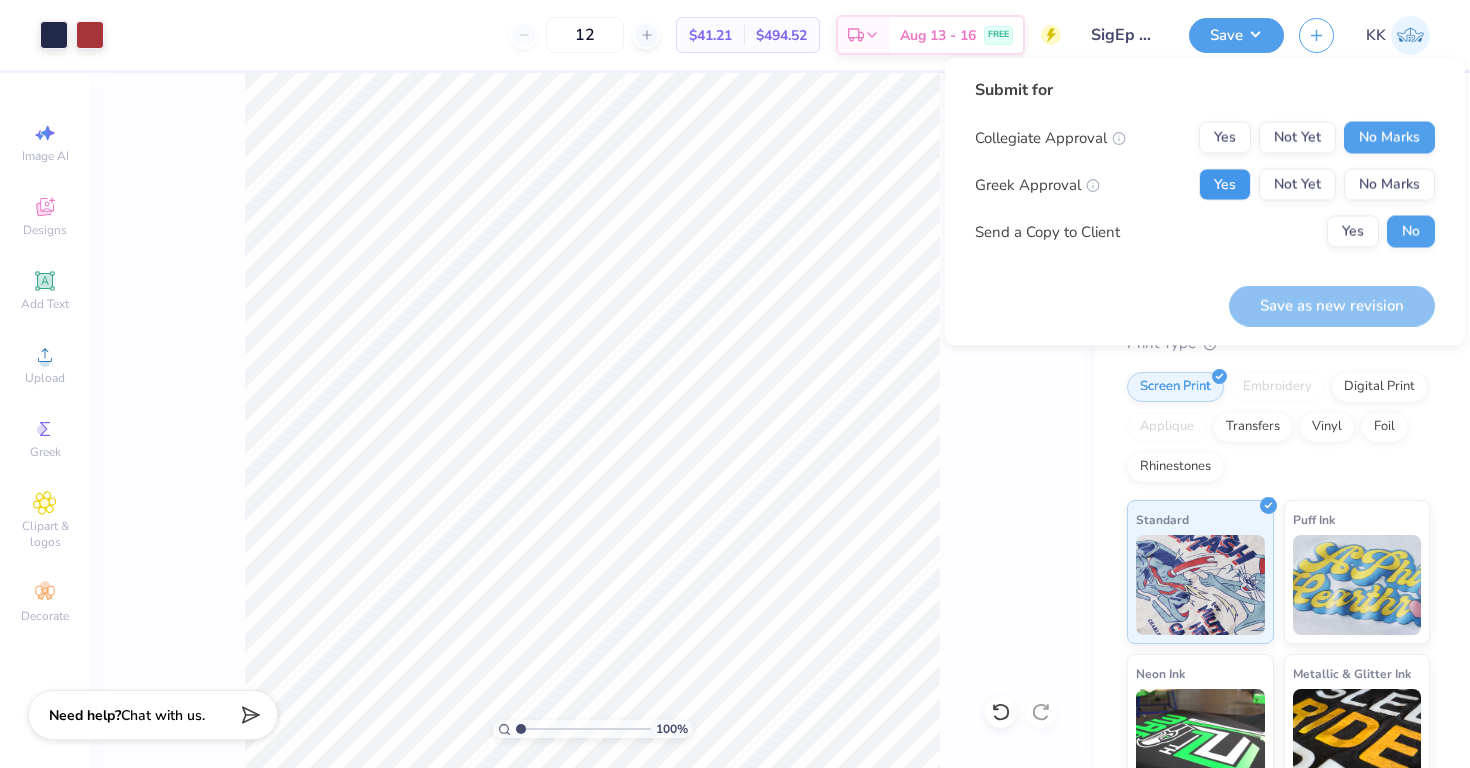 click on "Yes" at bounding box center [1225, 185] 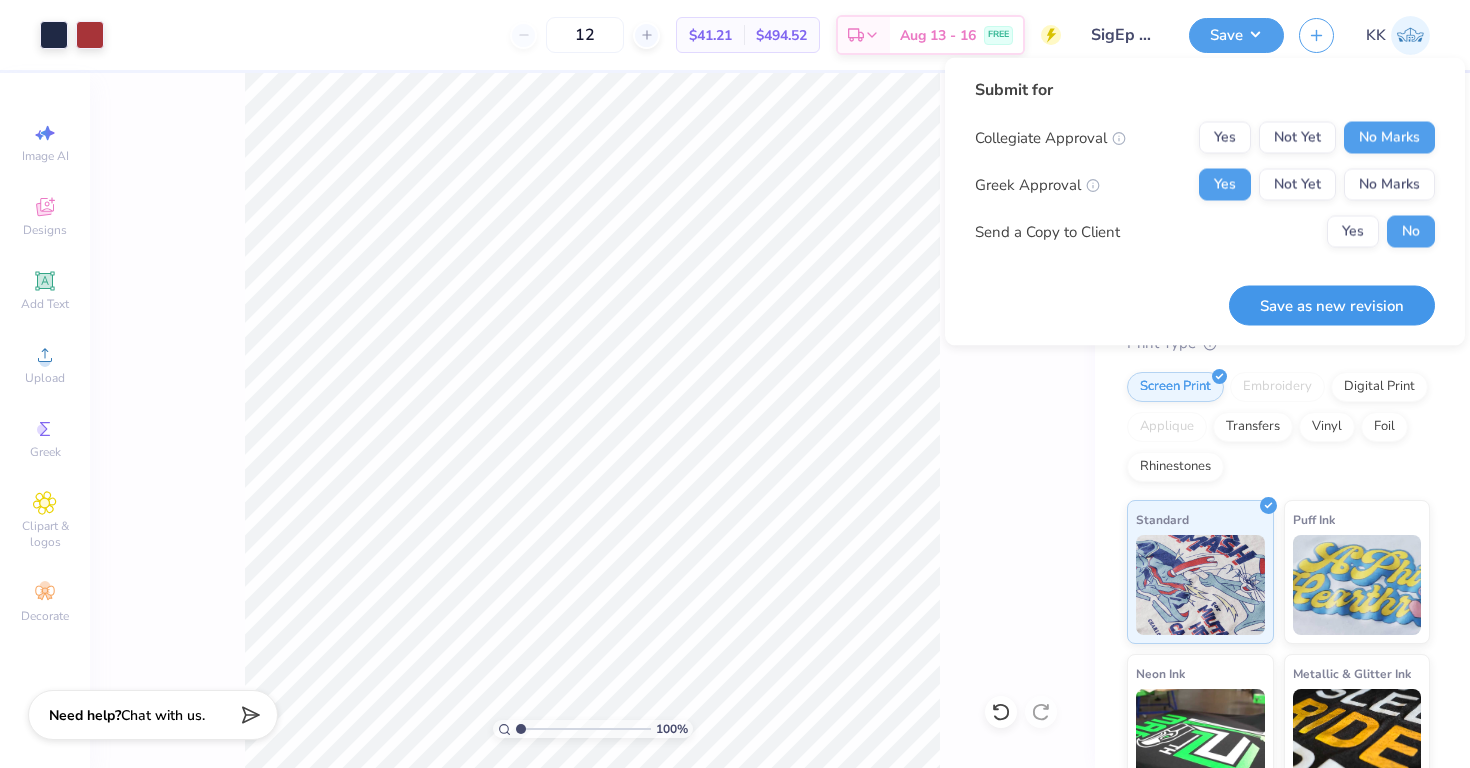 click on "Save as new revision" at bounding box center [1332, 305] 